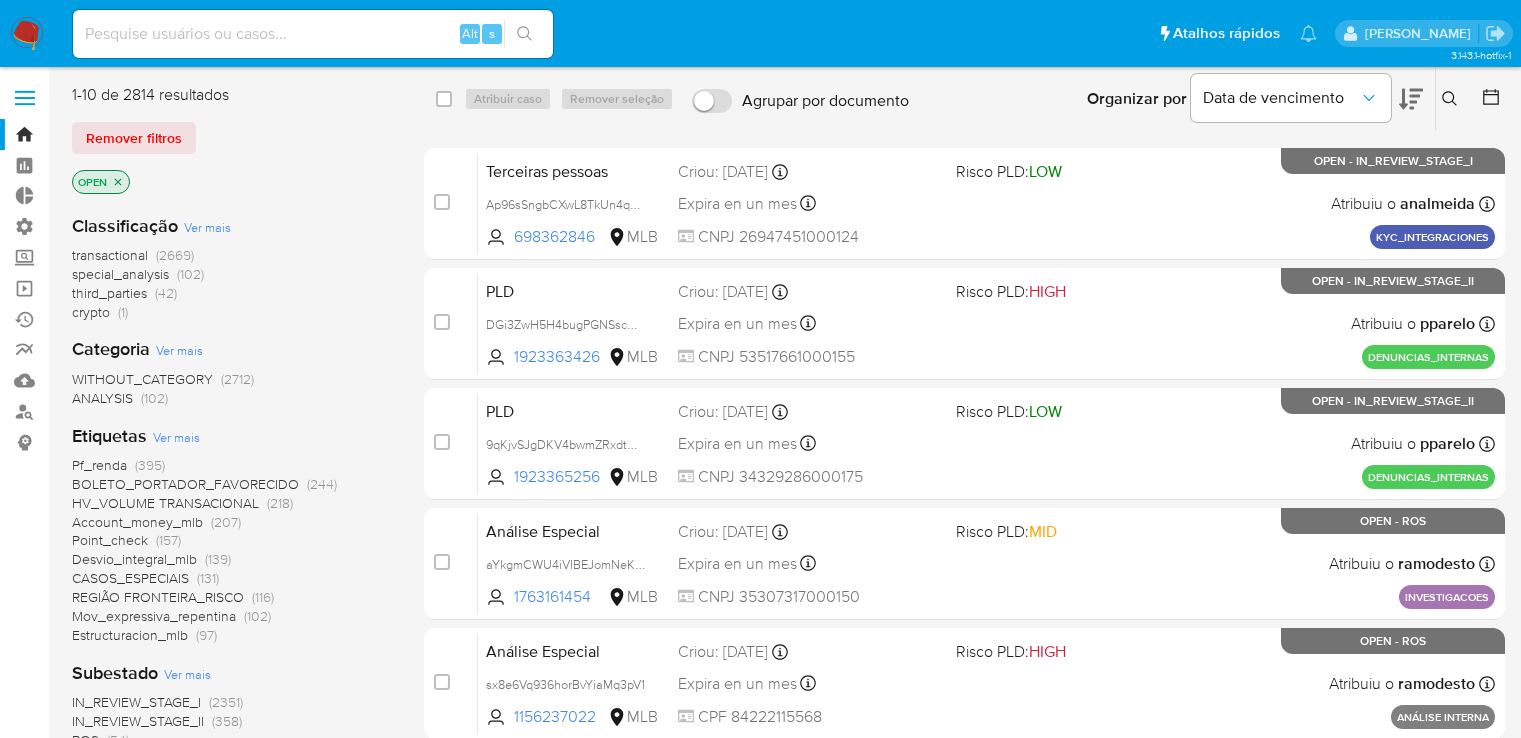 scroll, scrollTop: 0, scrollLeft: 0, axis: both 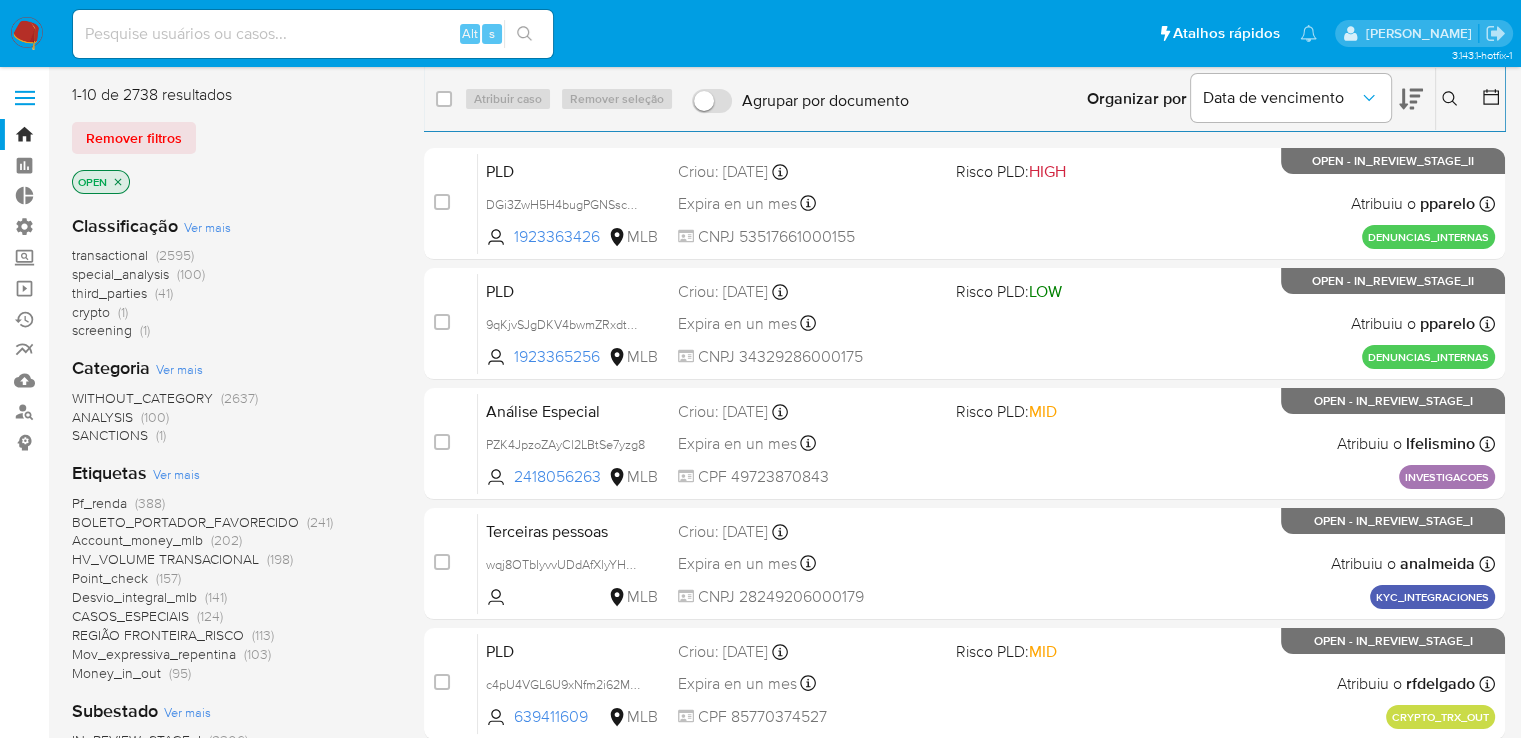 click at bounding box center [313, 34] 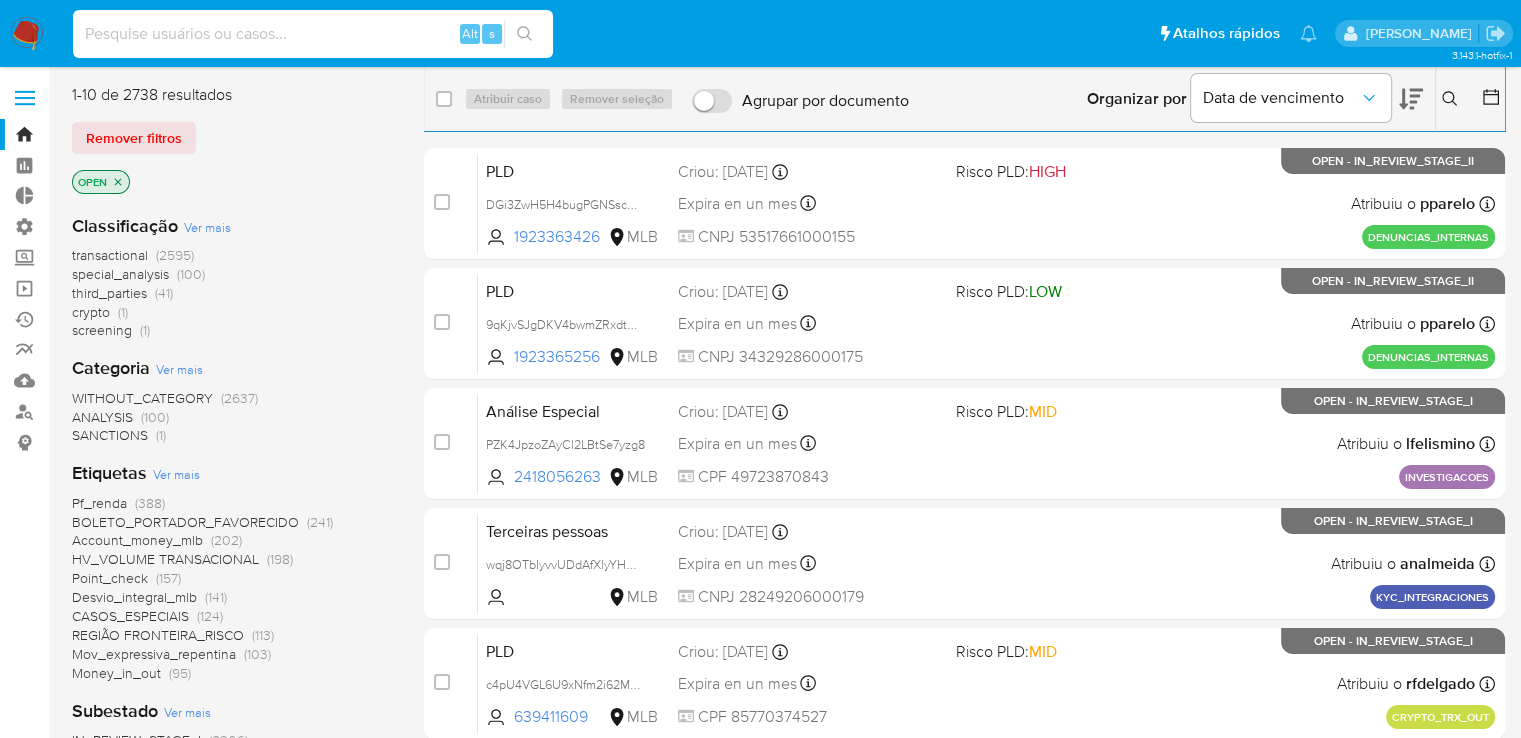 paste on "667653963" 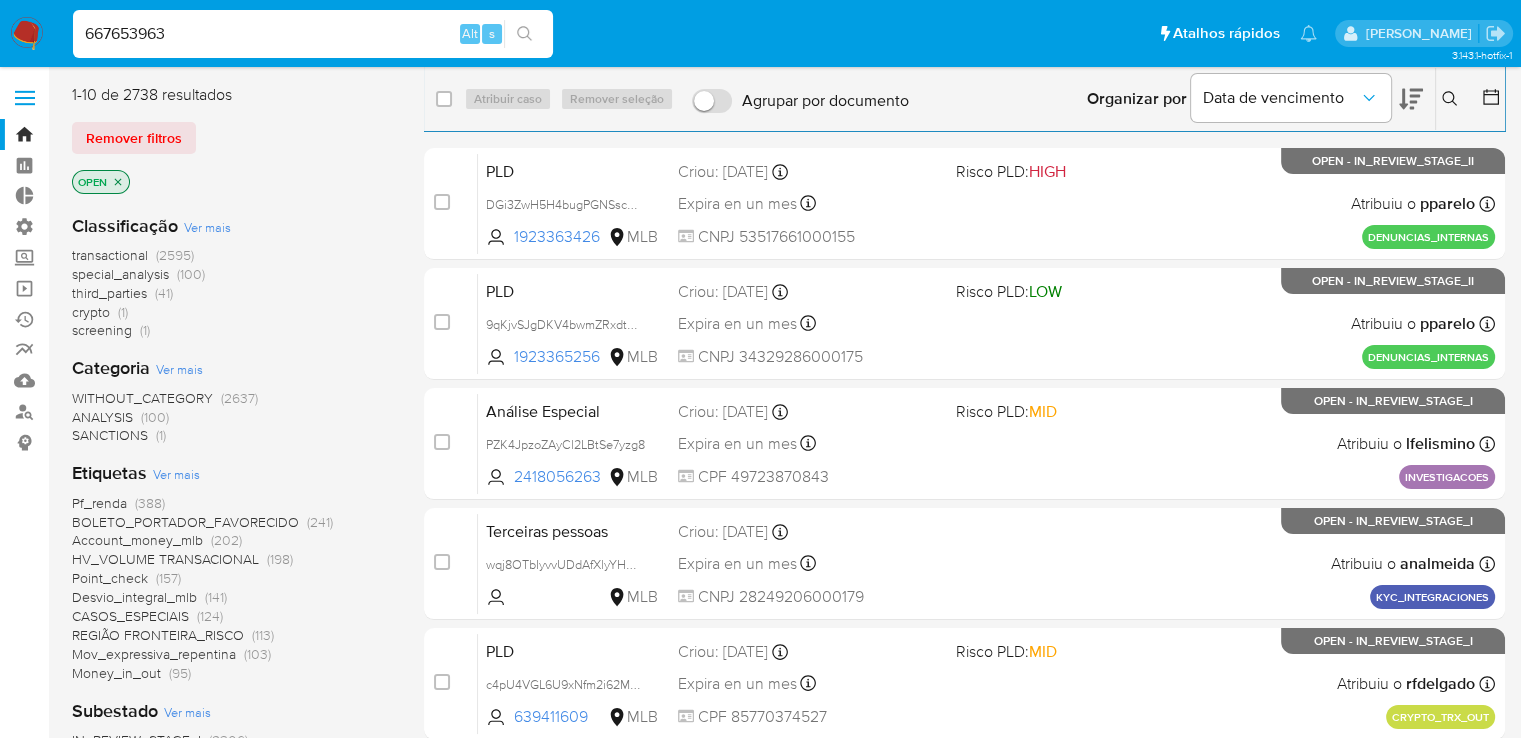 type on "667653963" 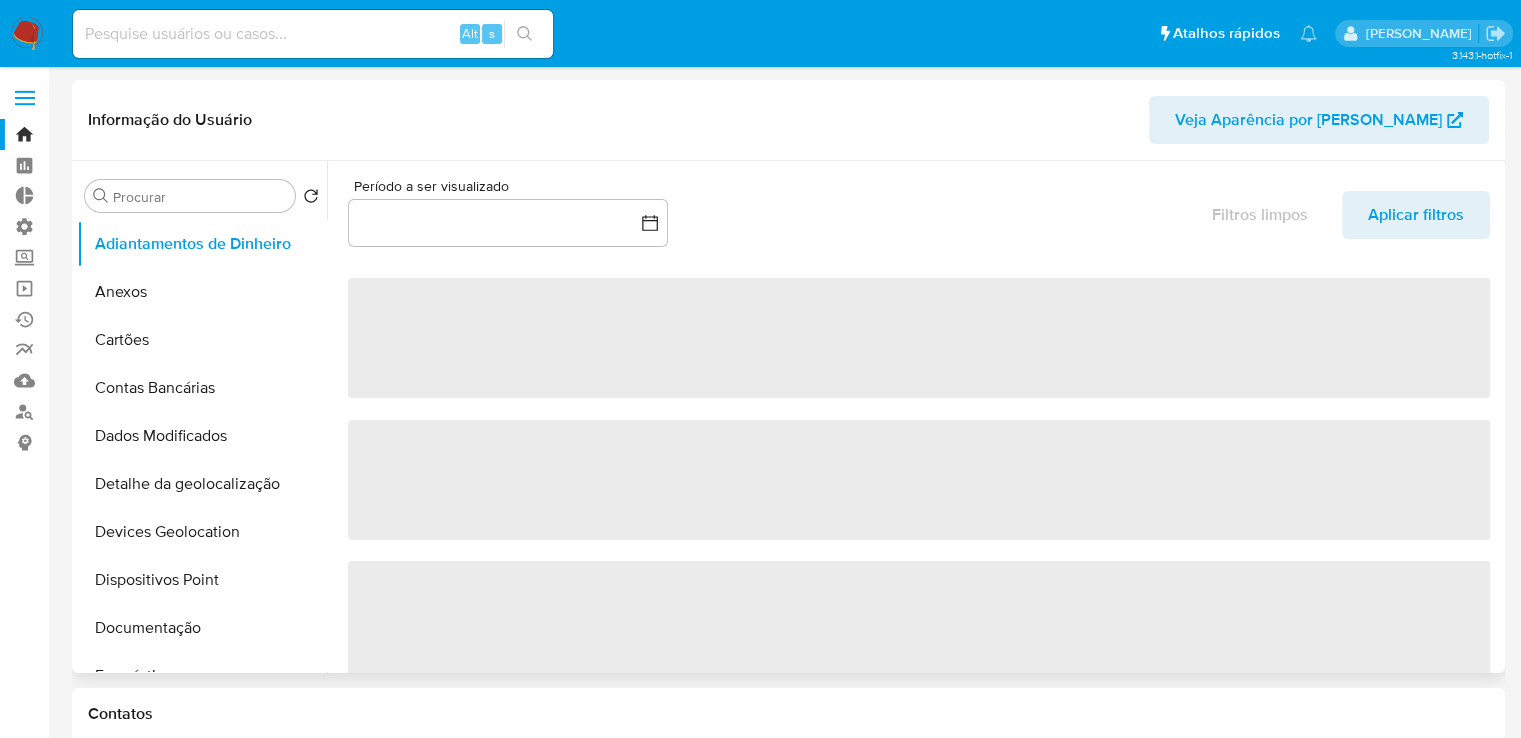 select on "10" 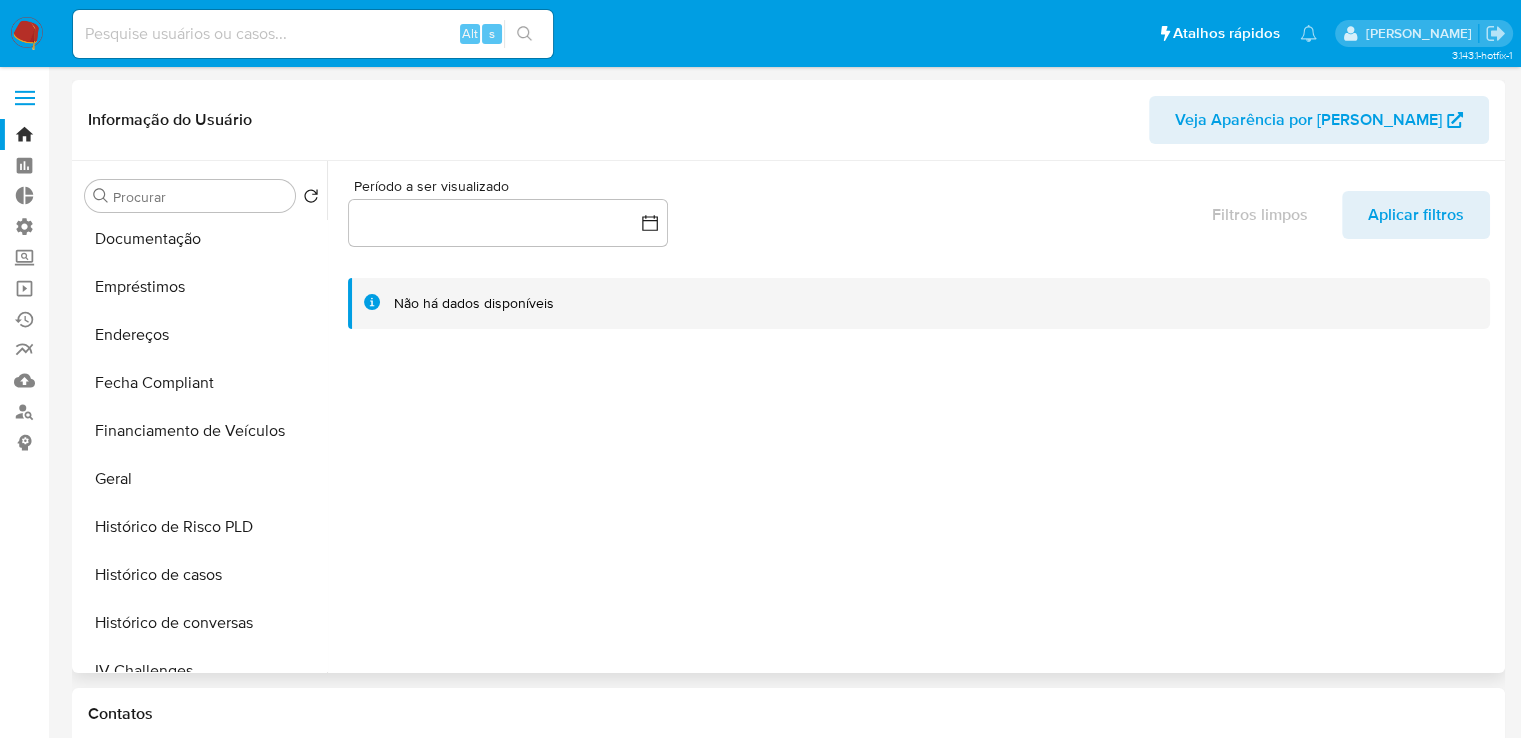 scroll, scrollTop: 416, scrollLeft: 0, axis: vertical 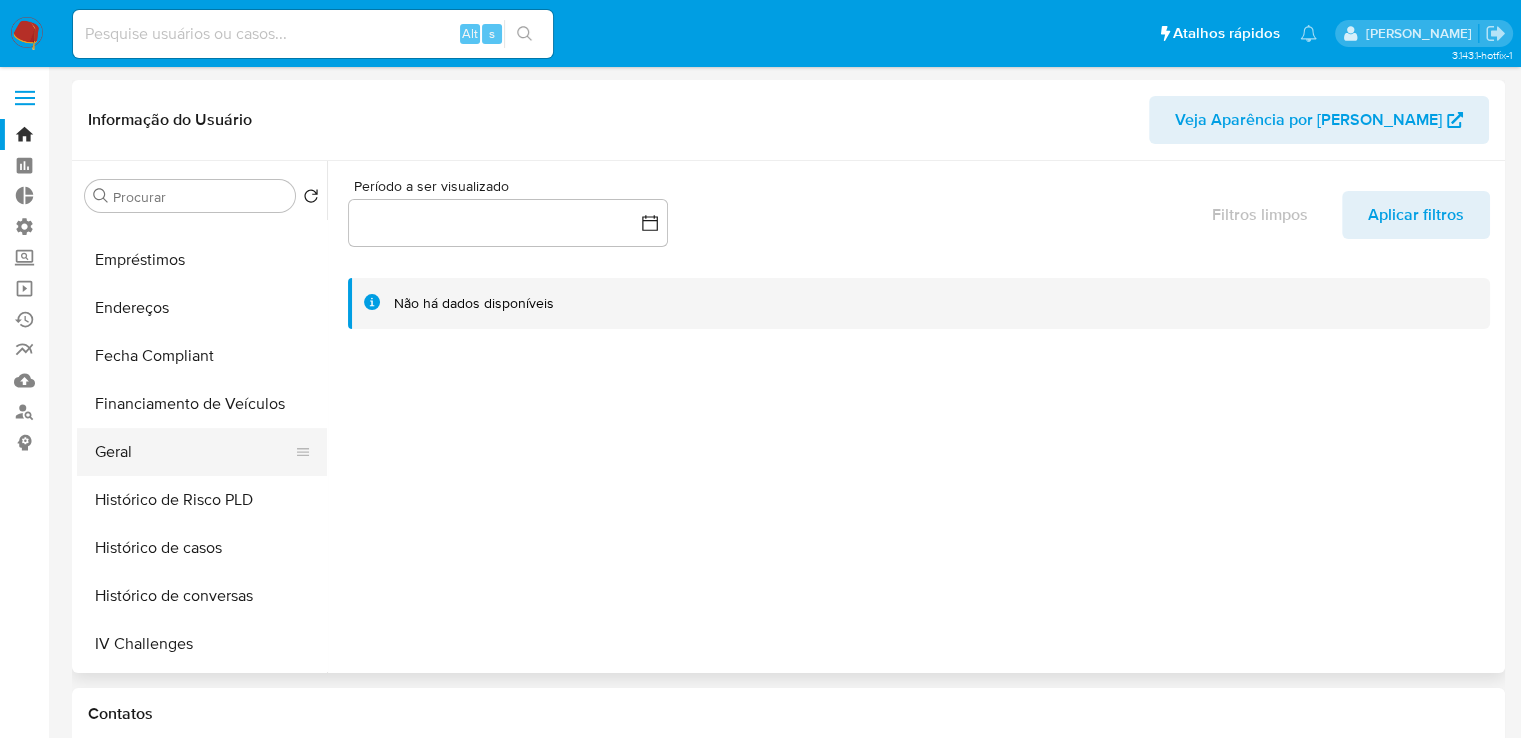 click on "Geral" at bounding box center [194, 452] 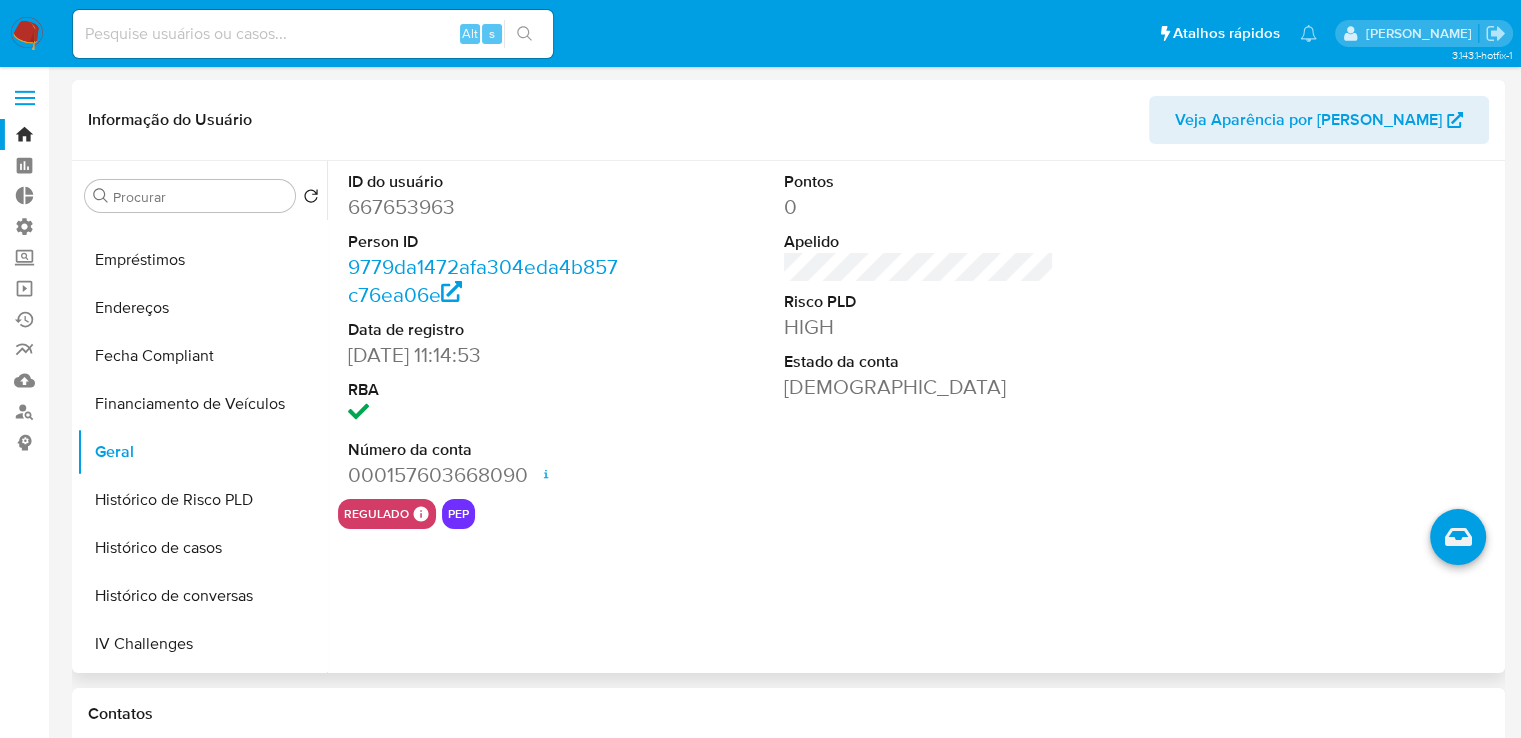 scroll, scrollTop: 816, scrollLeft: 0, axis: vertical 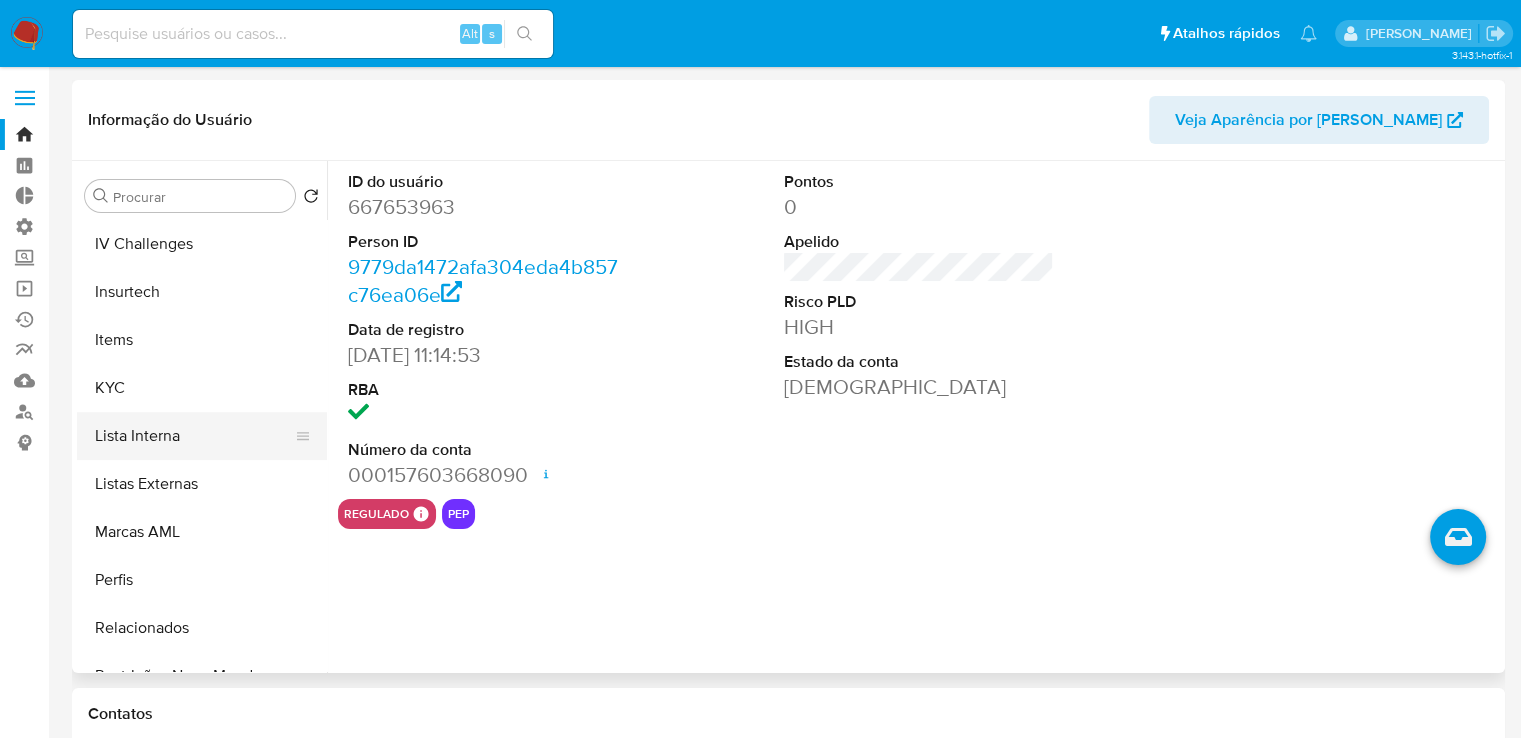 click on "Lista Interna" at bounding box center (194, 436) 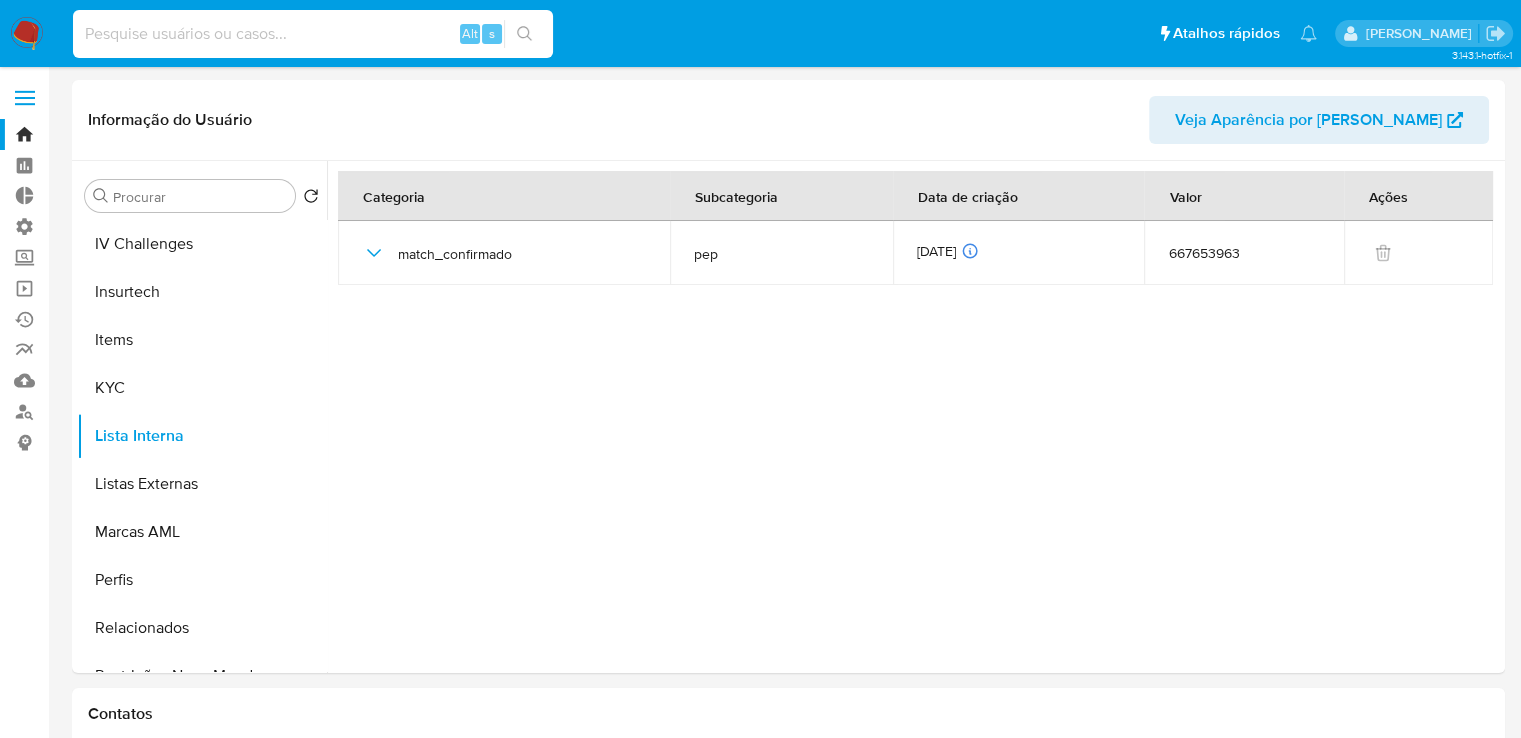 click at bounding box center [313, 34] 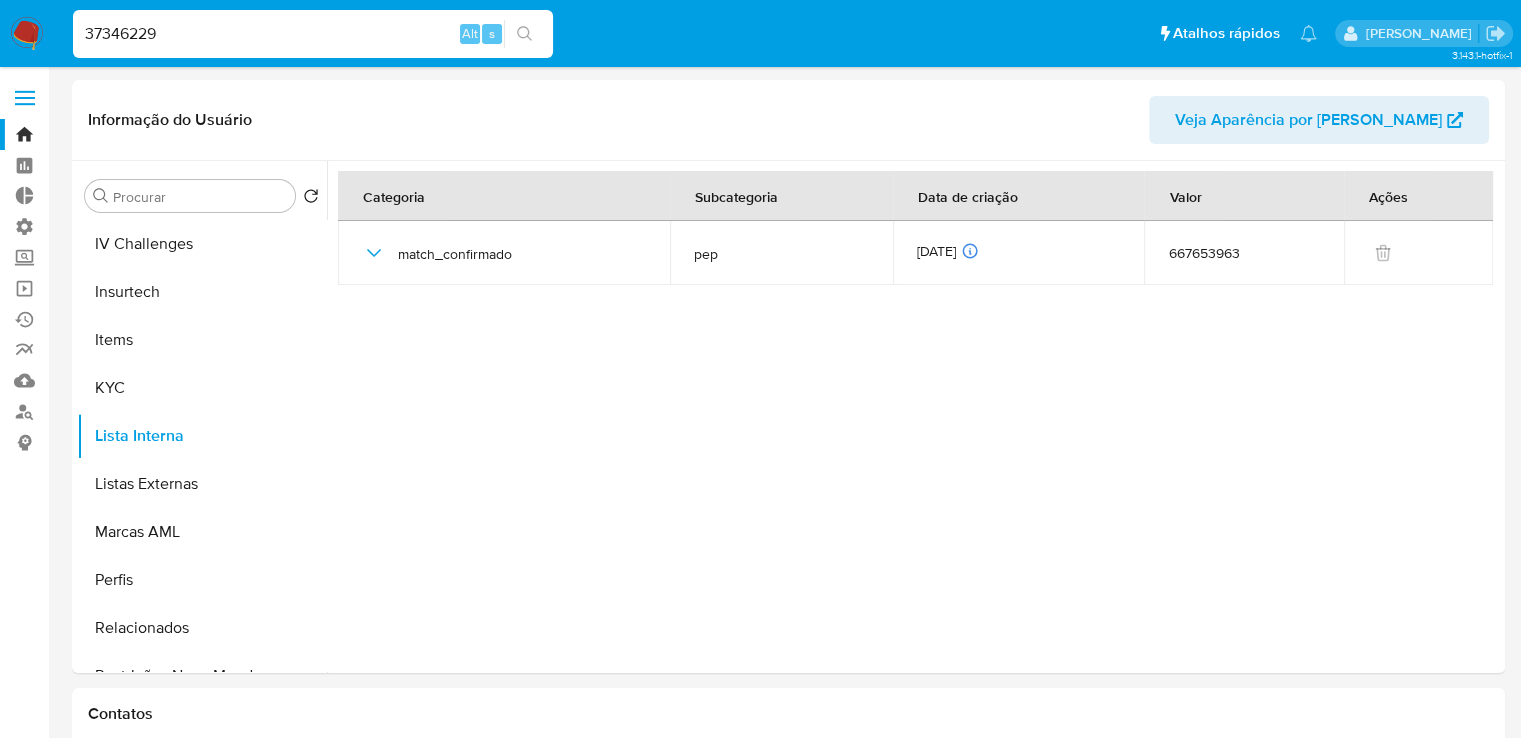 type on "37346229" 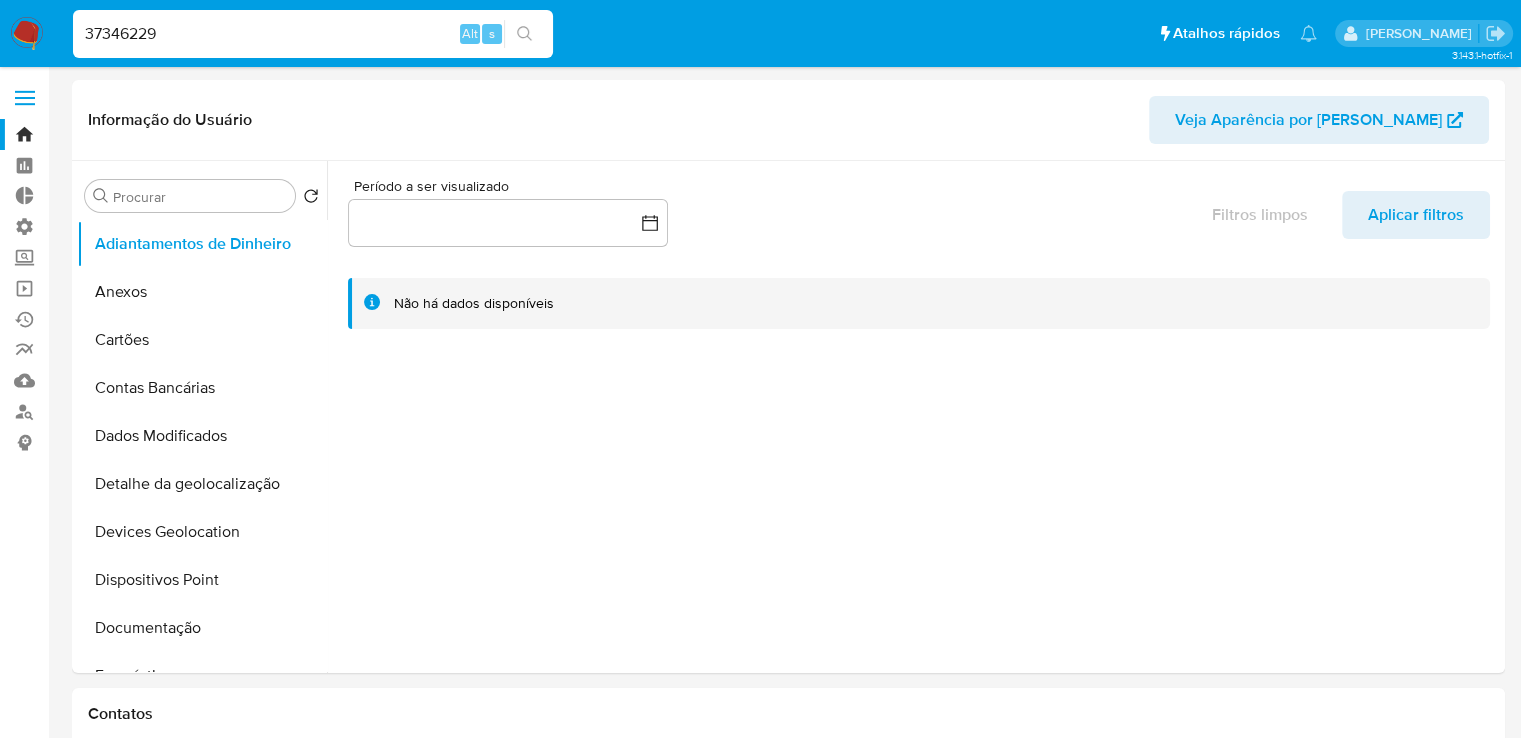 select on "10" 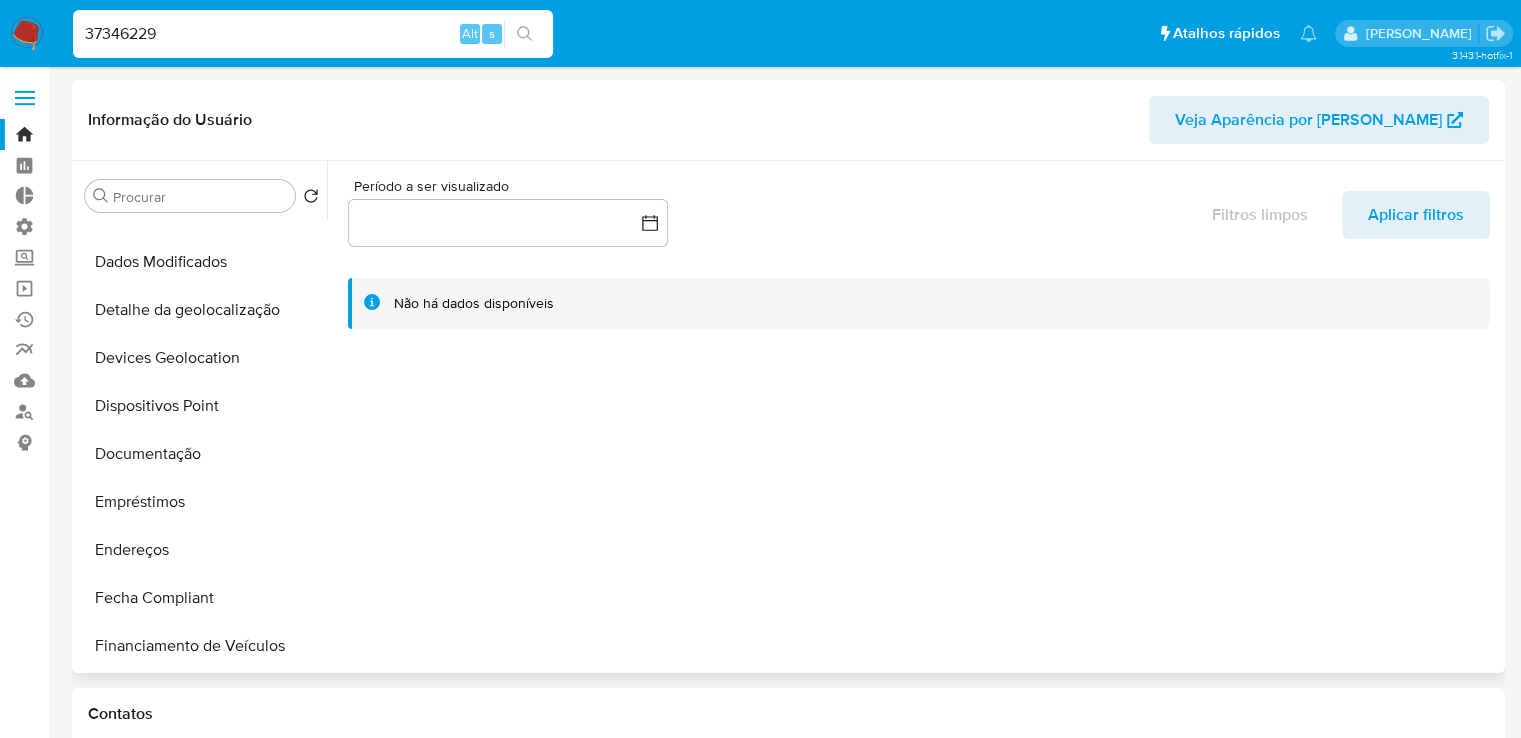 scroll, scrollTop: 176, scrollLeft: 0, axis: vertical 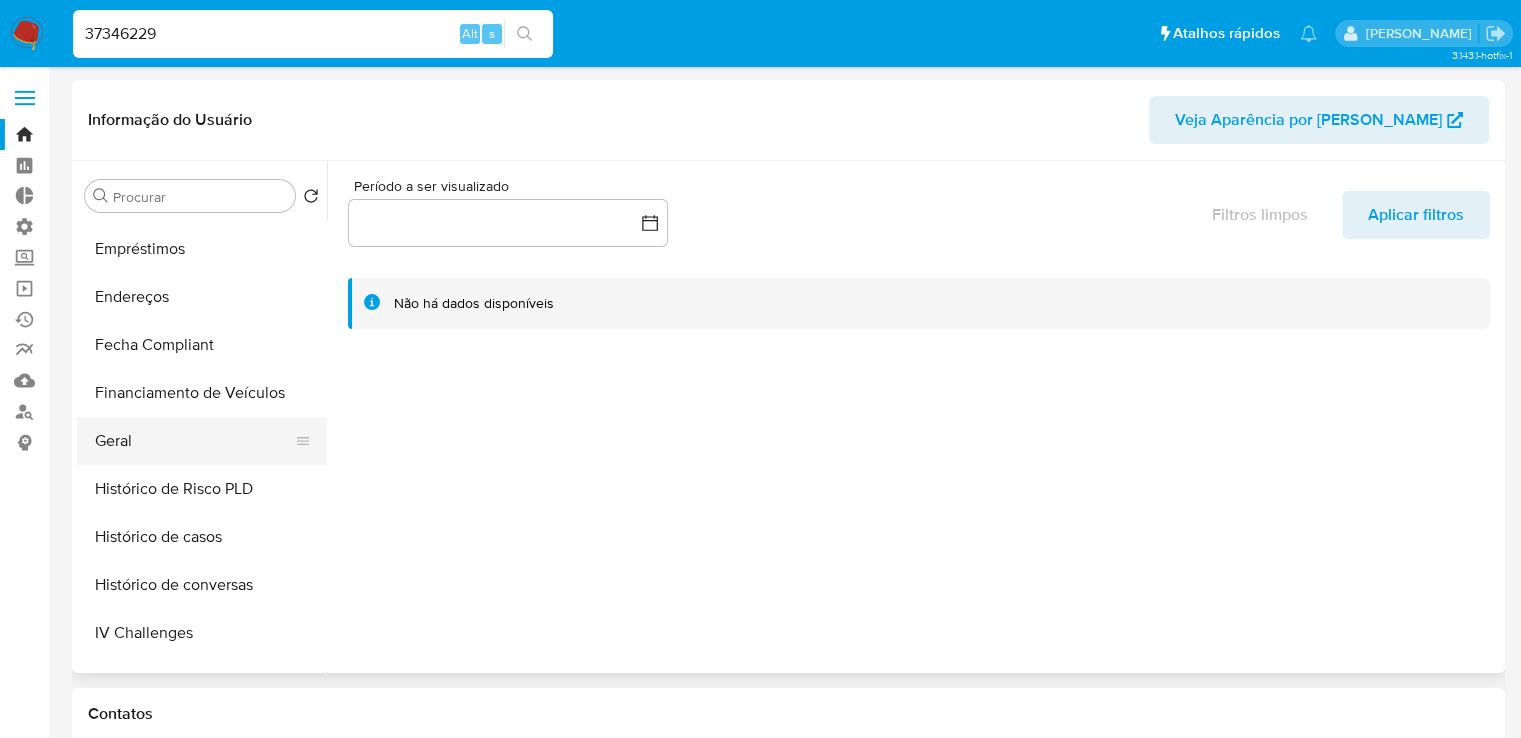 click on "Geral" at bounding box center (194, 441) 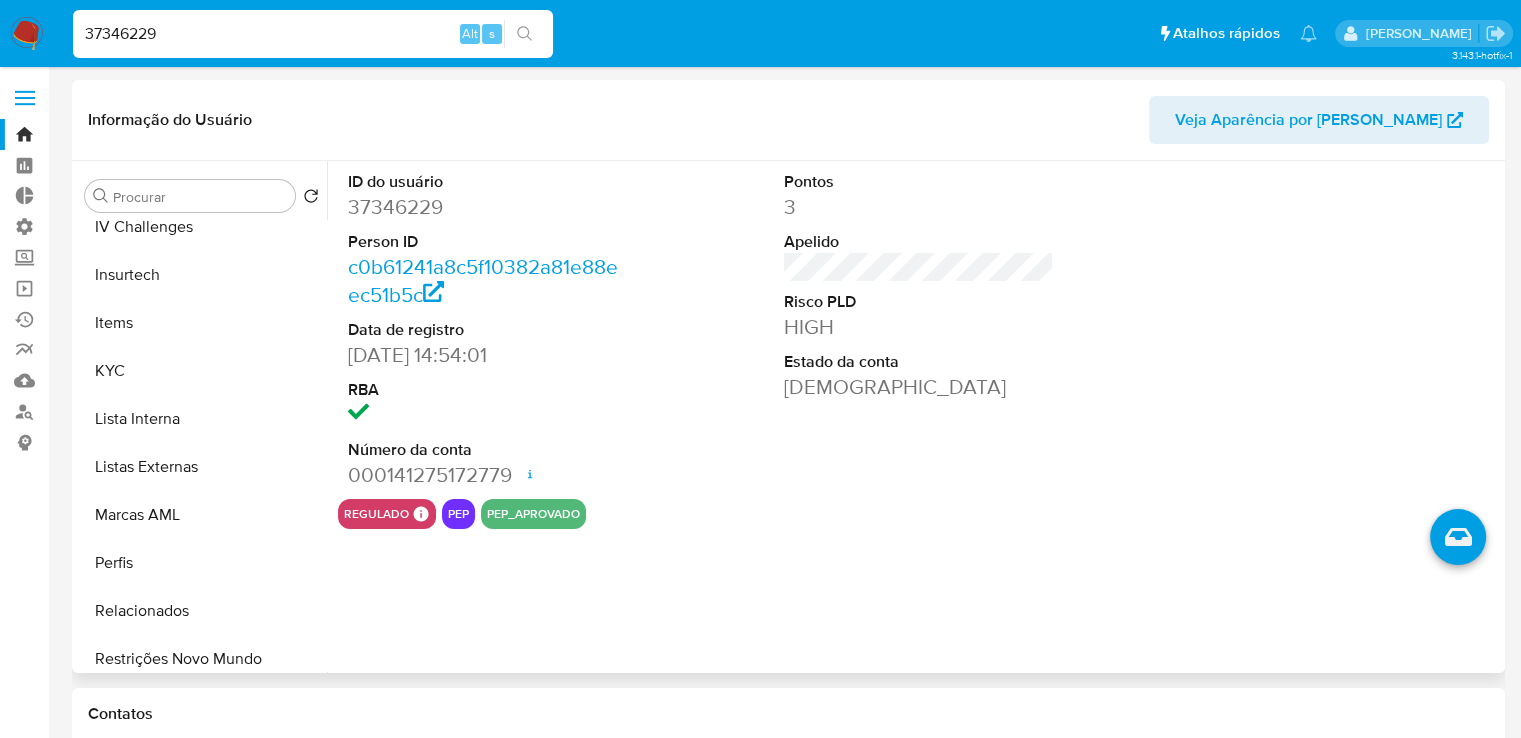 scroll, scrollTop: 844, scrollLeft: 0, axis: vertical 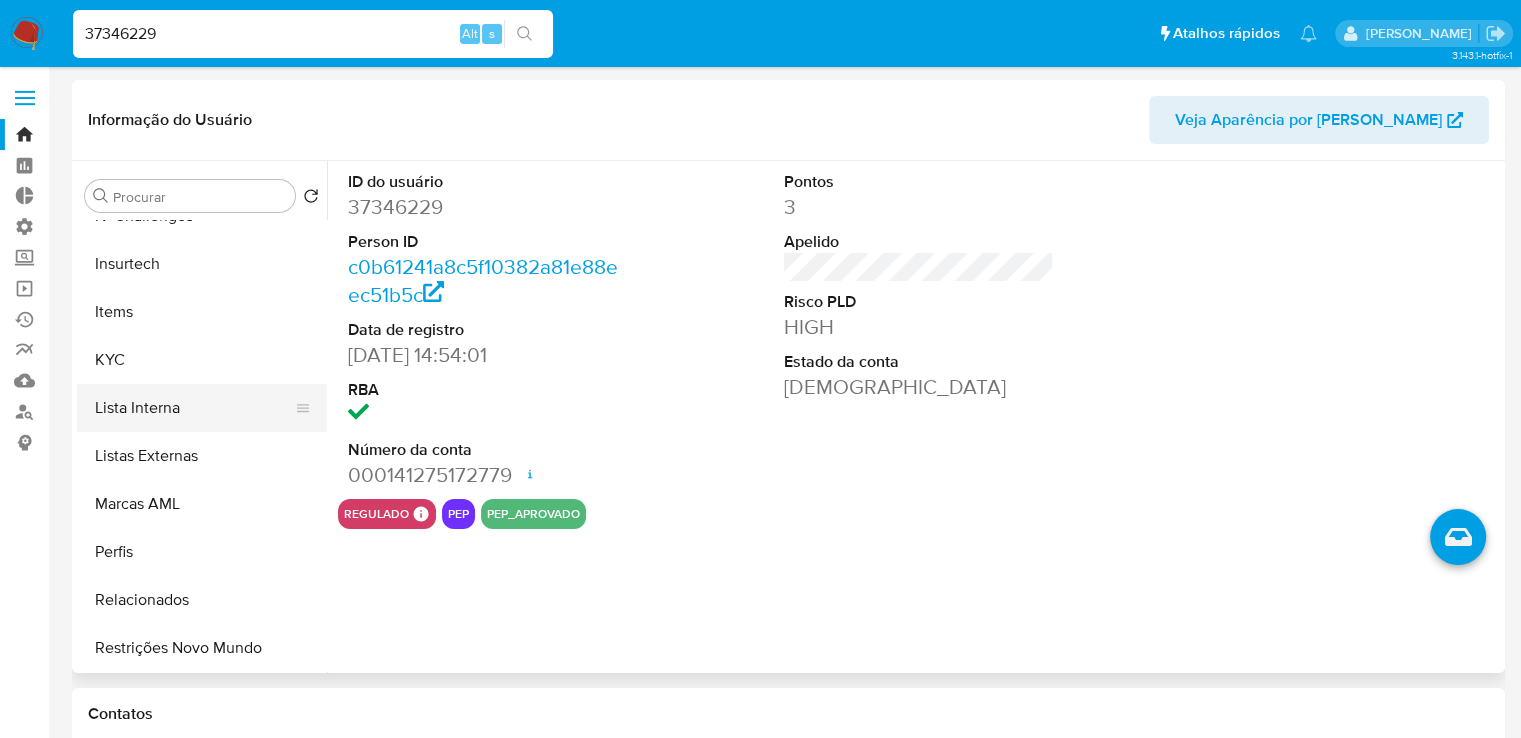 click on "Lista Interna" at bounding box center (194, 408) 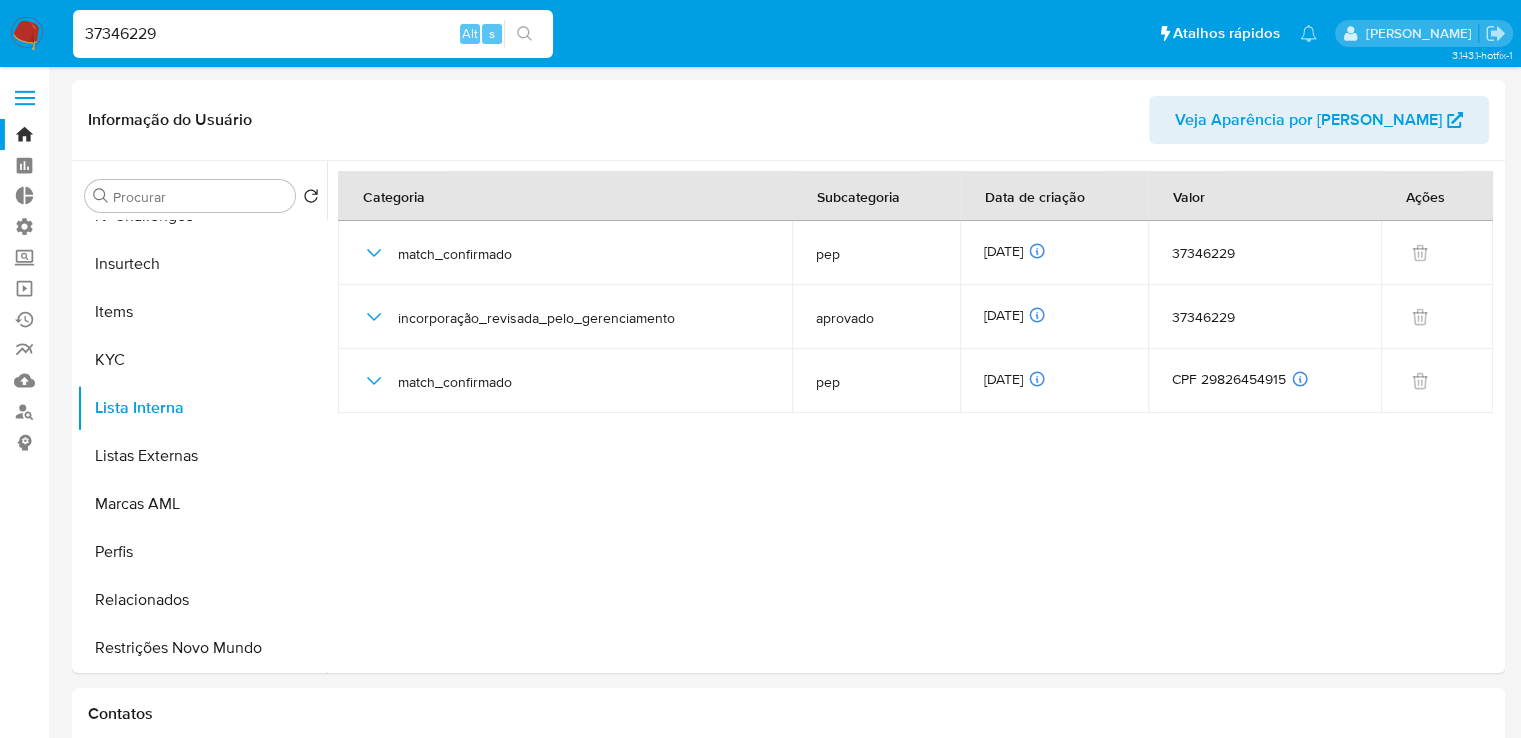 click on "37346229" at bounding box center [313, 34] 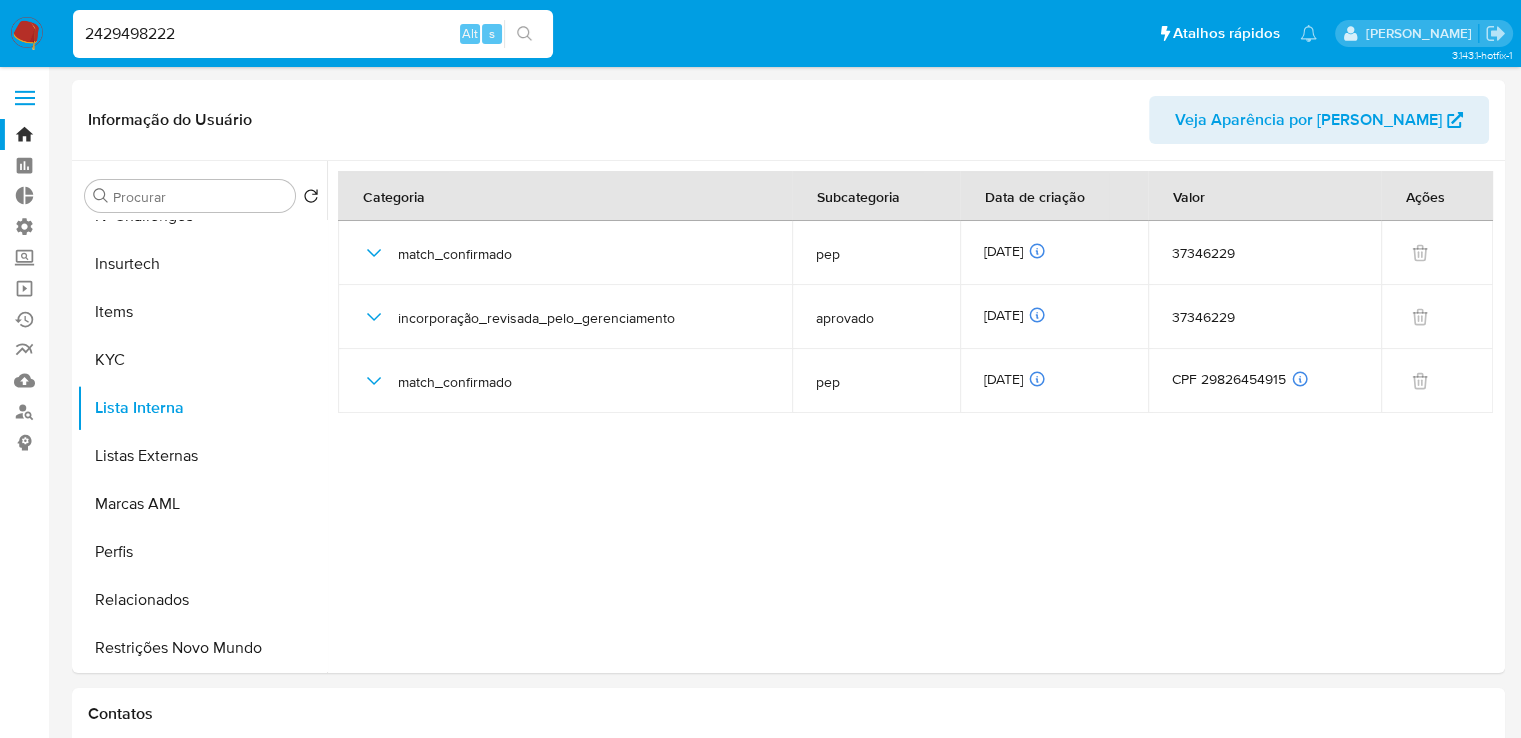 type on "2429498222" 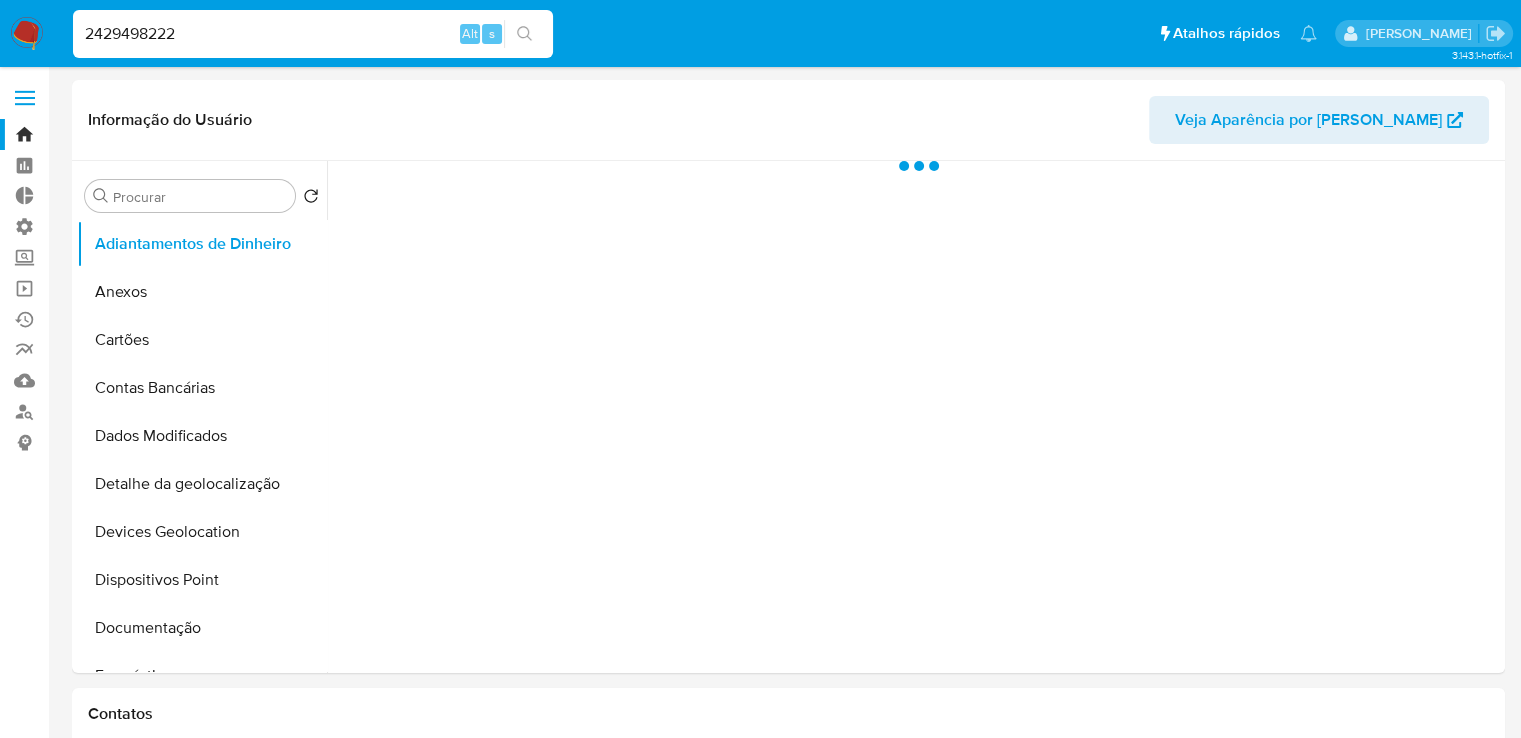 select on "10" 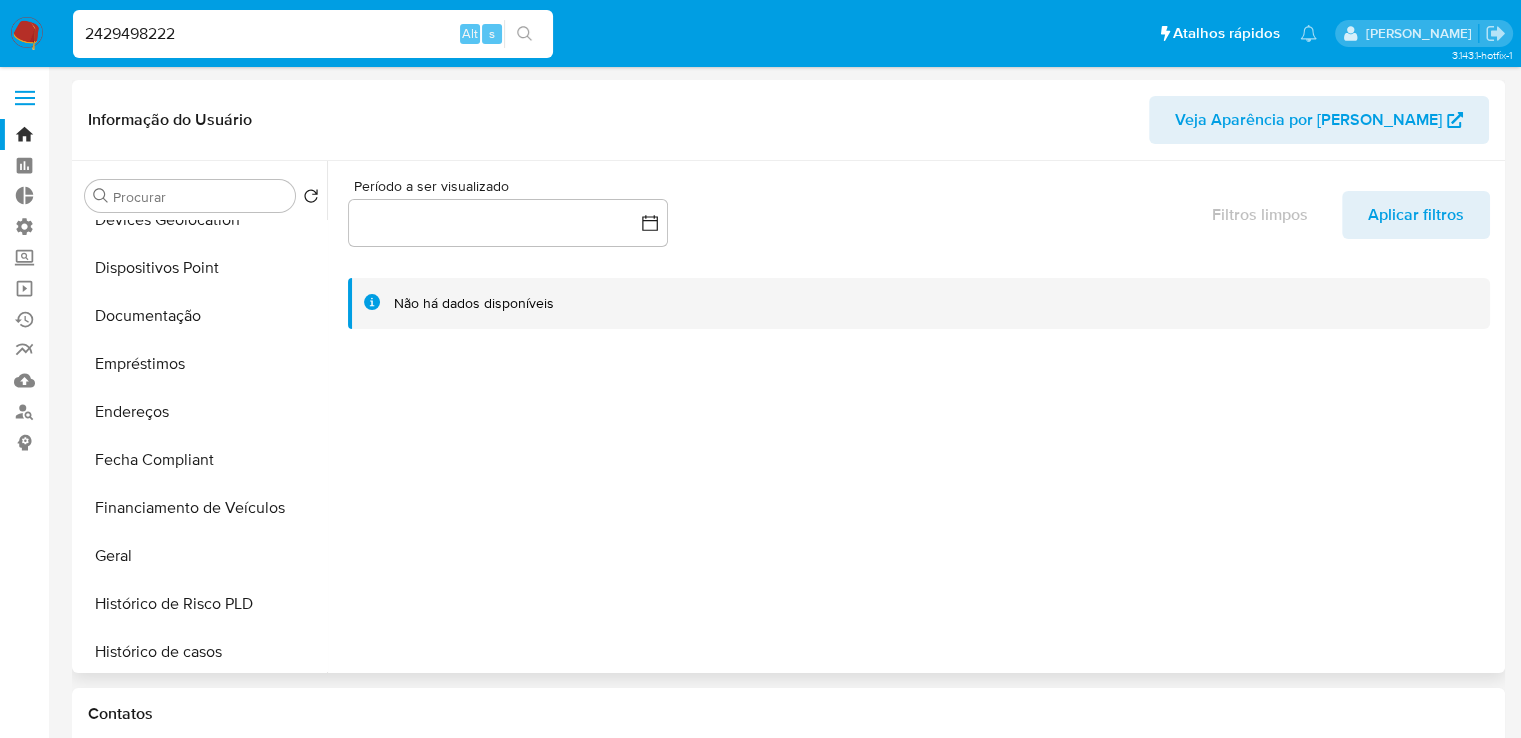scroll, scrollTop: 314, scrollLeft: 0, axis: vertical 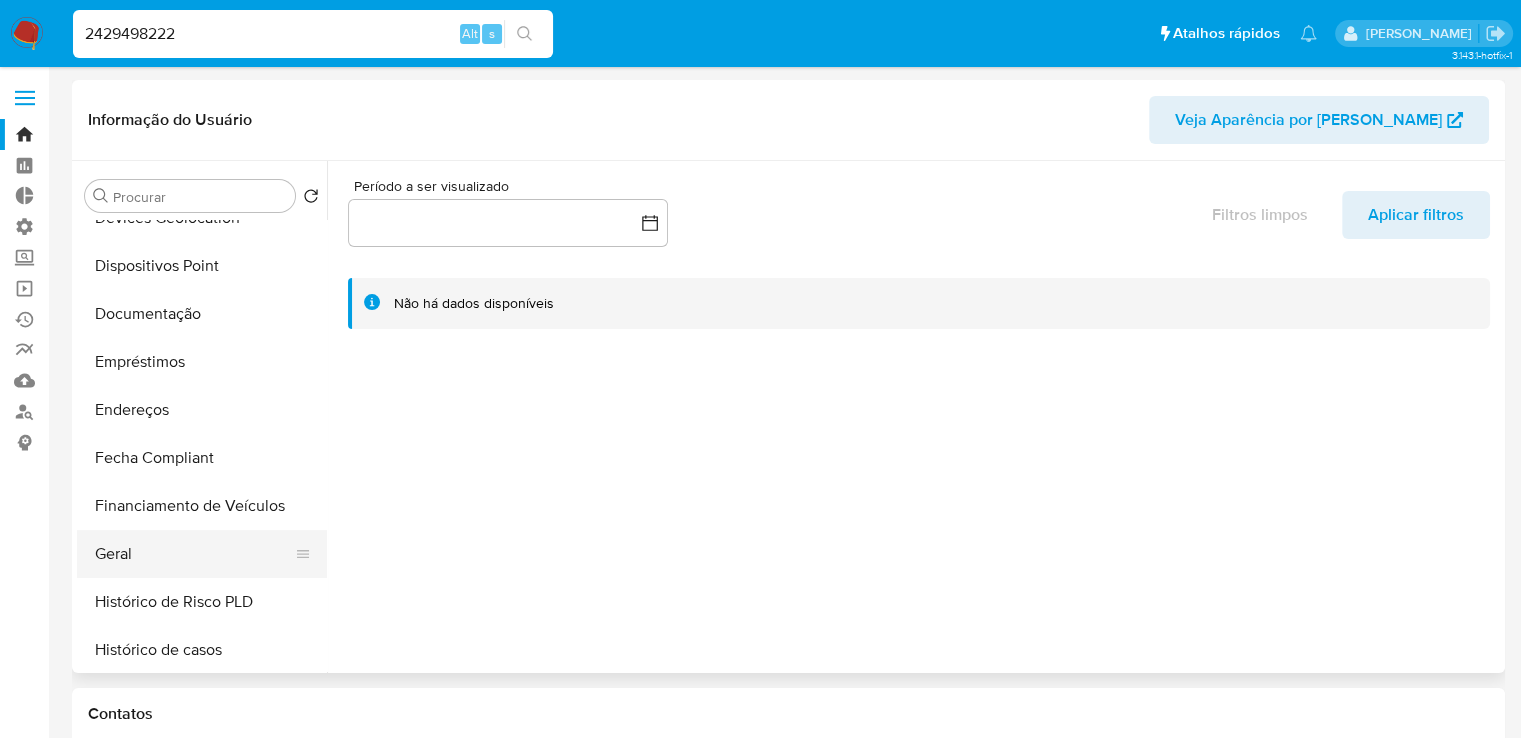 click on "Geral" at bounding box center (194, 554) 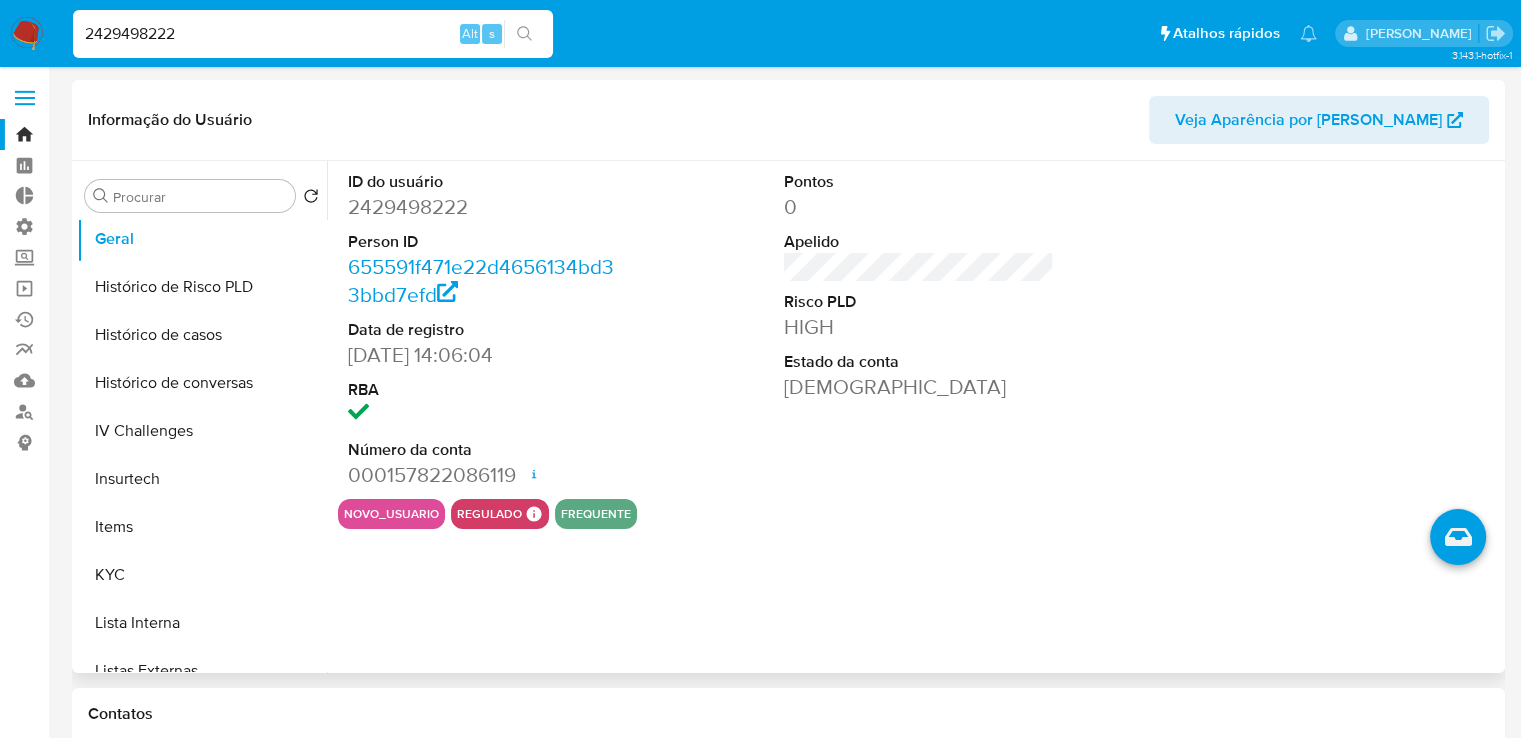 scroll, scrollTop: 844, scrollLeft: 0, axis: vertical 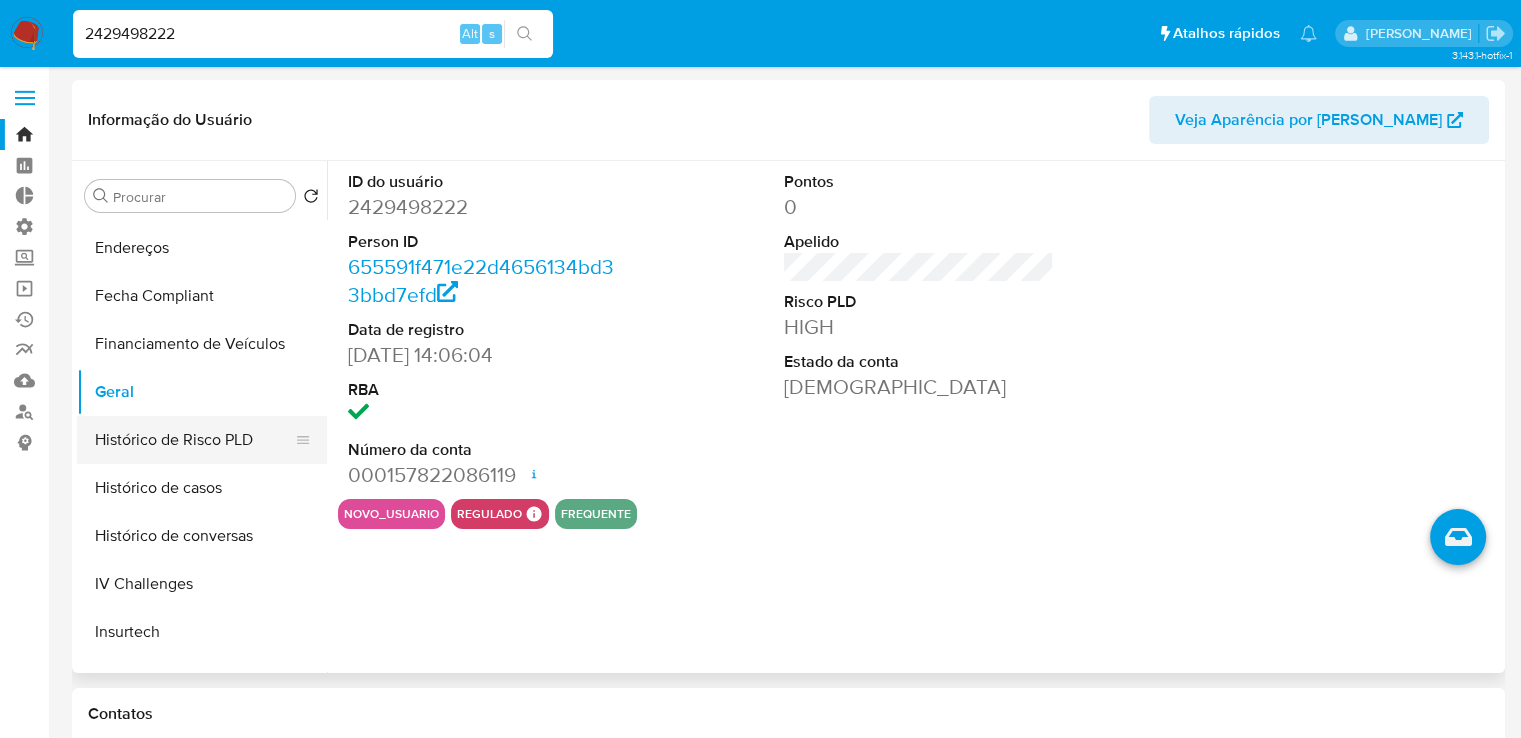 click on "Histórico de Risco PLD" at bounding box center (194, 440) 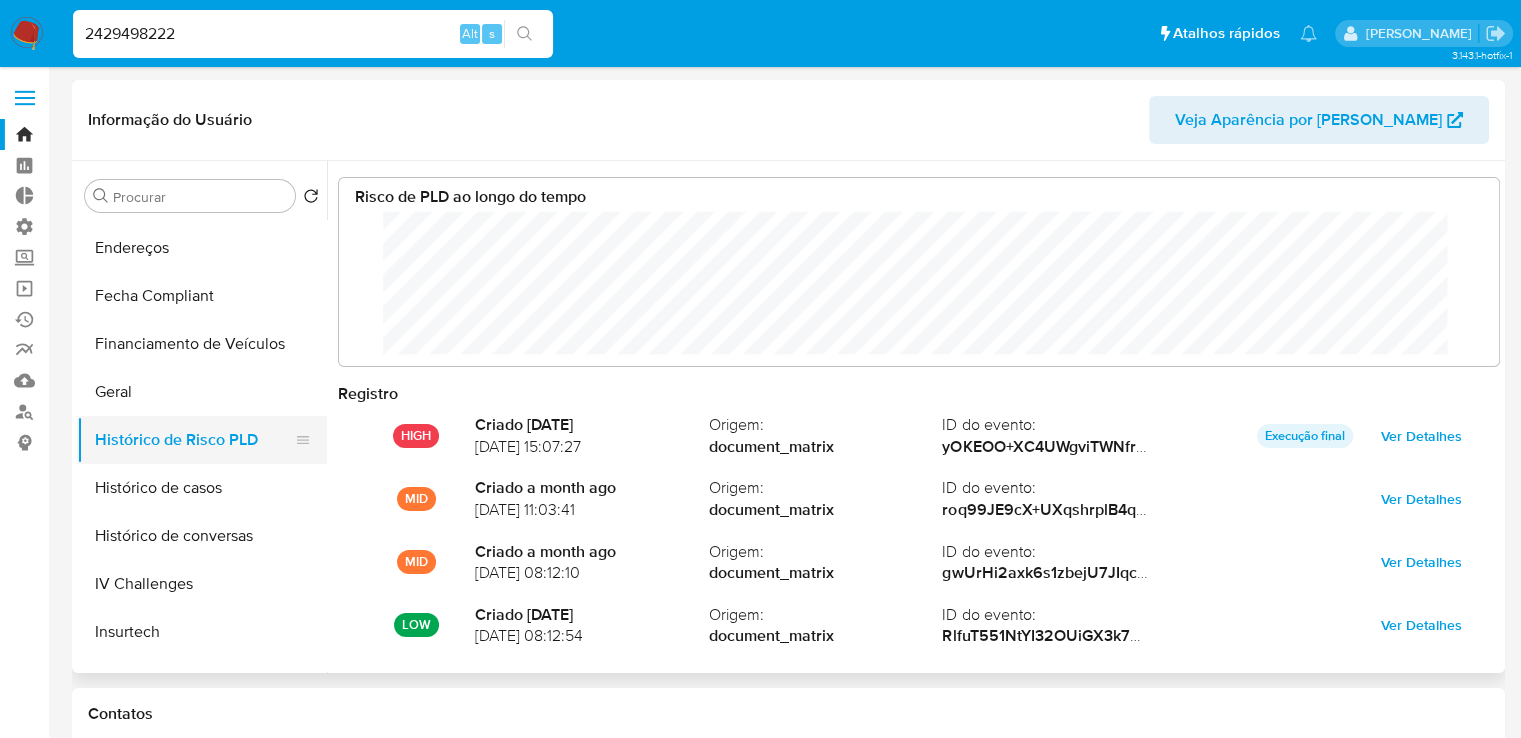 scroll, scrollTop: 999849, scrollLeft: 998879, axis: both 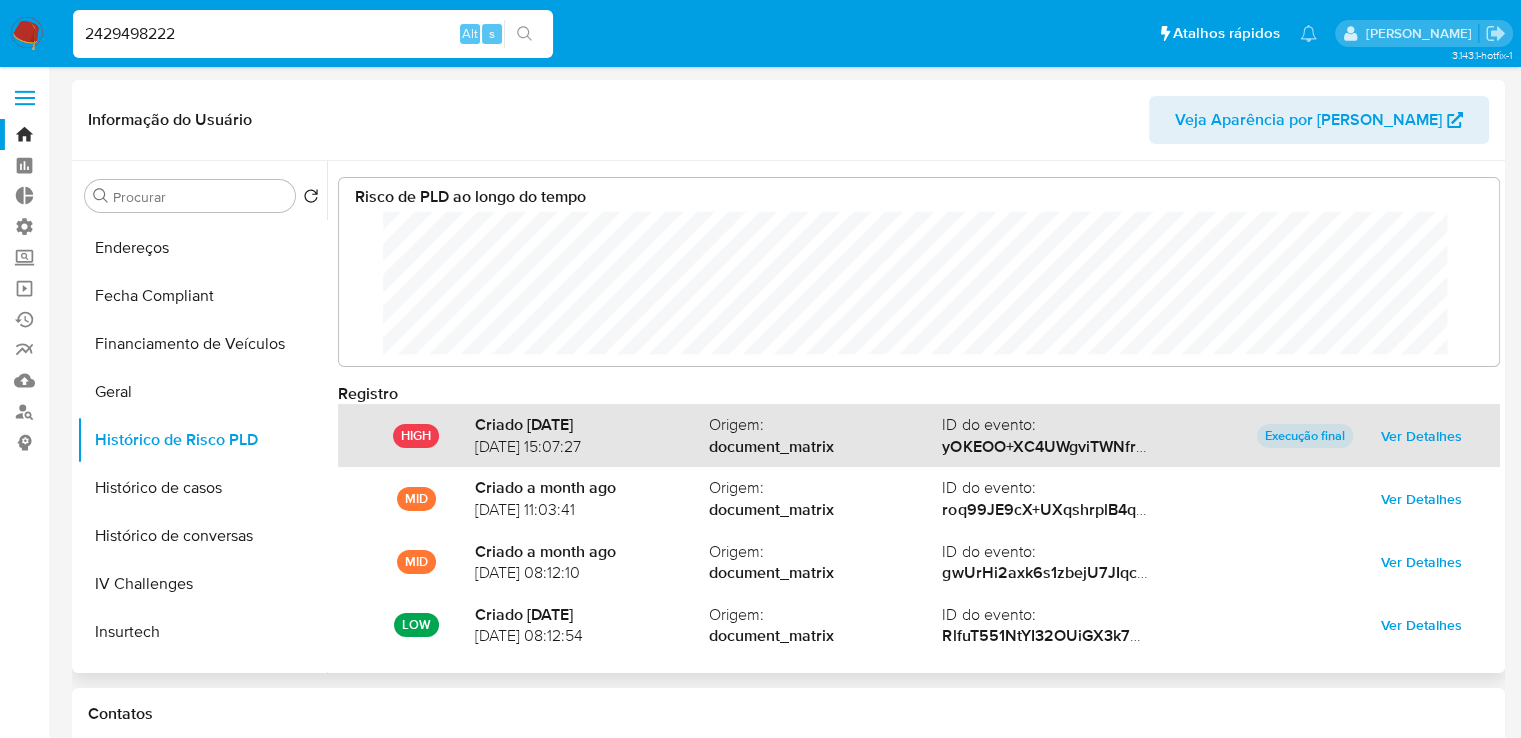 click on "Ver Detalhes" at bounding box center [1421, 436] 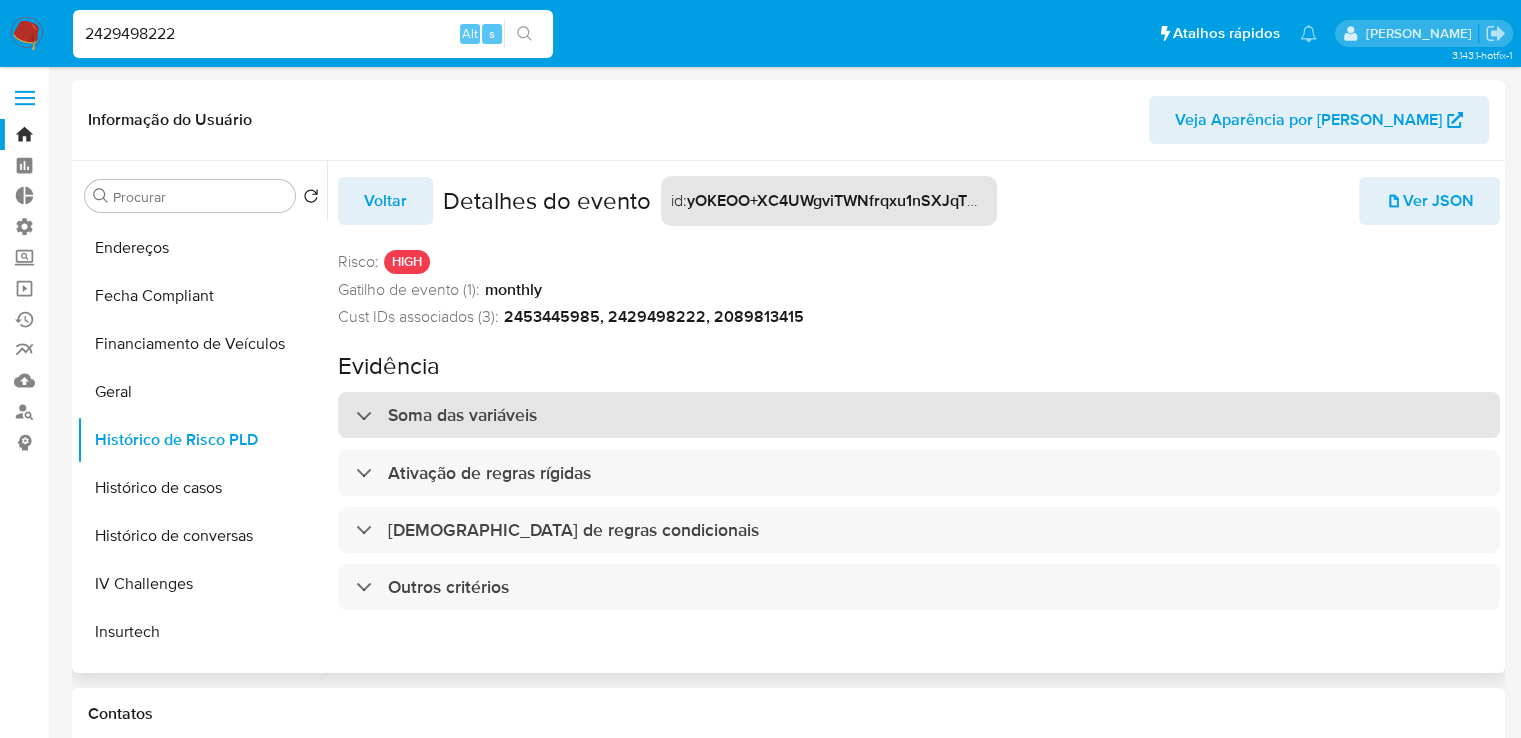 click on "Soma das variáveis" at bounding box center [919, 415] 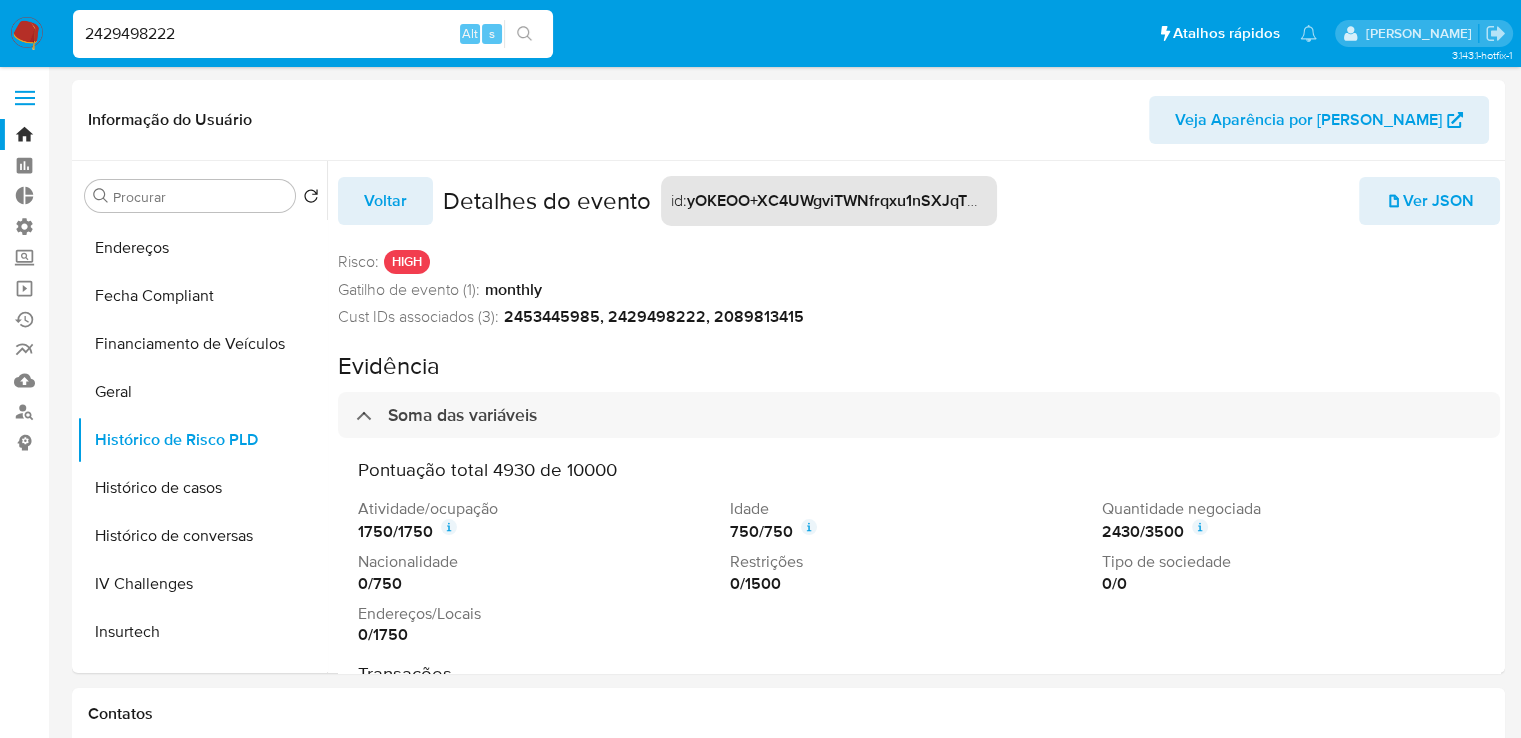 drag, startPoint x: 171, startPoint y: 36, endPoint x: 156, endPoint y: 33, distance: 15.297058 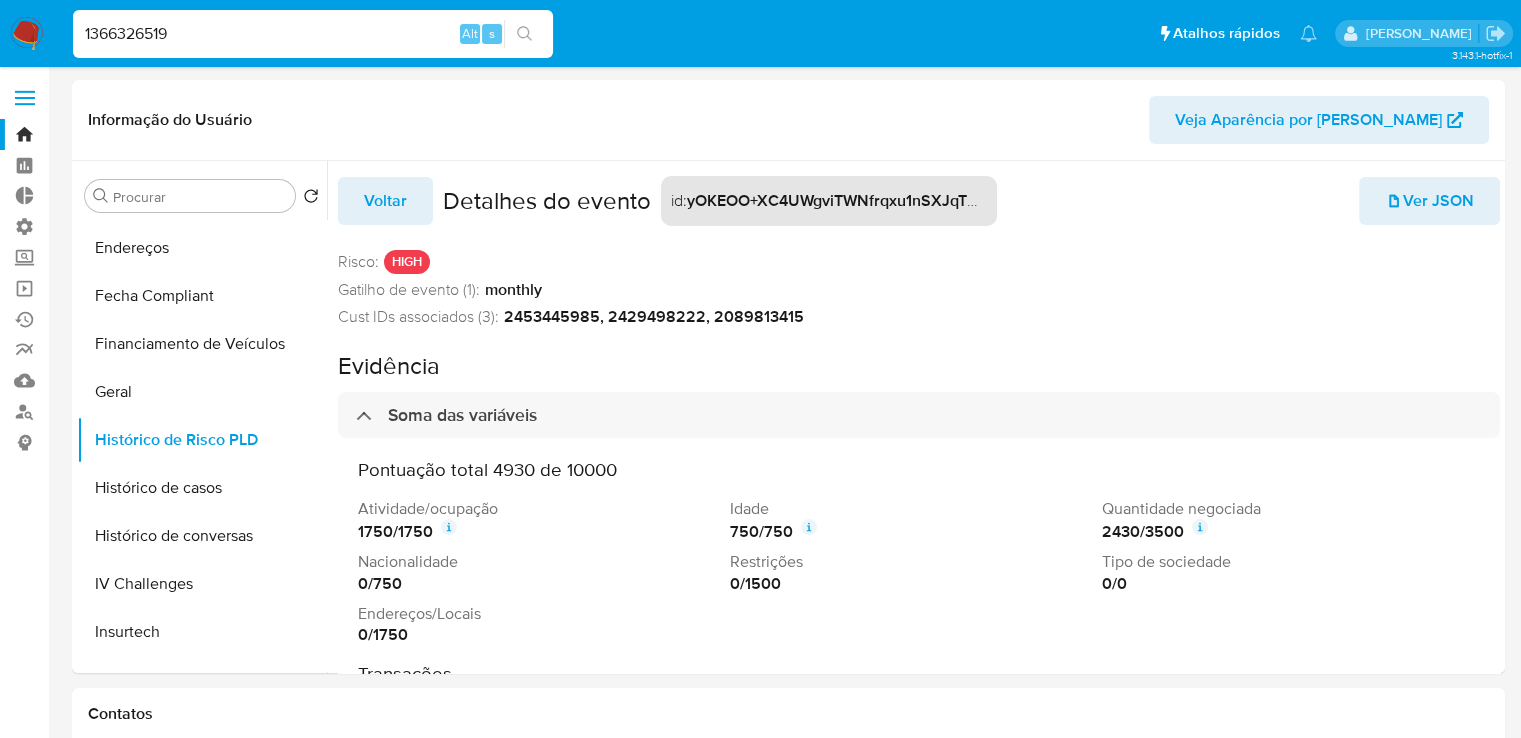 type on "1366326519" 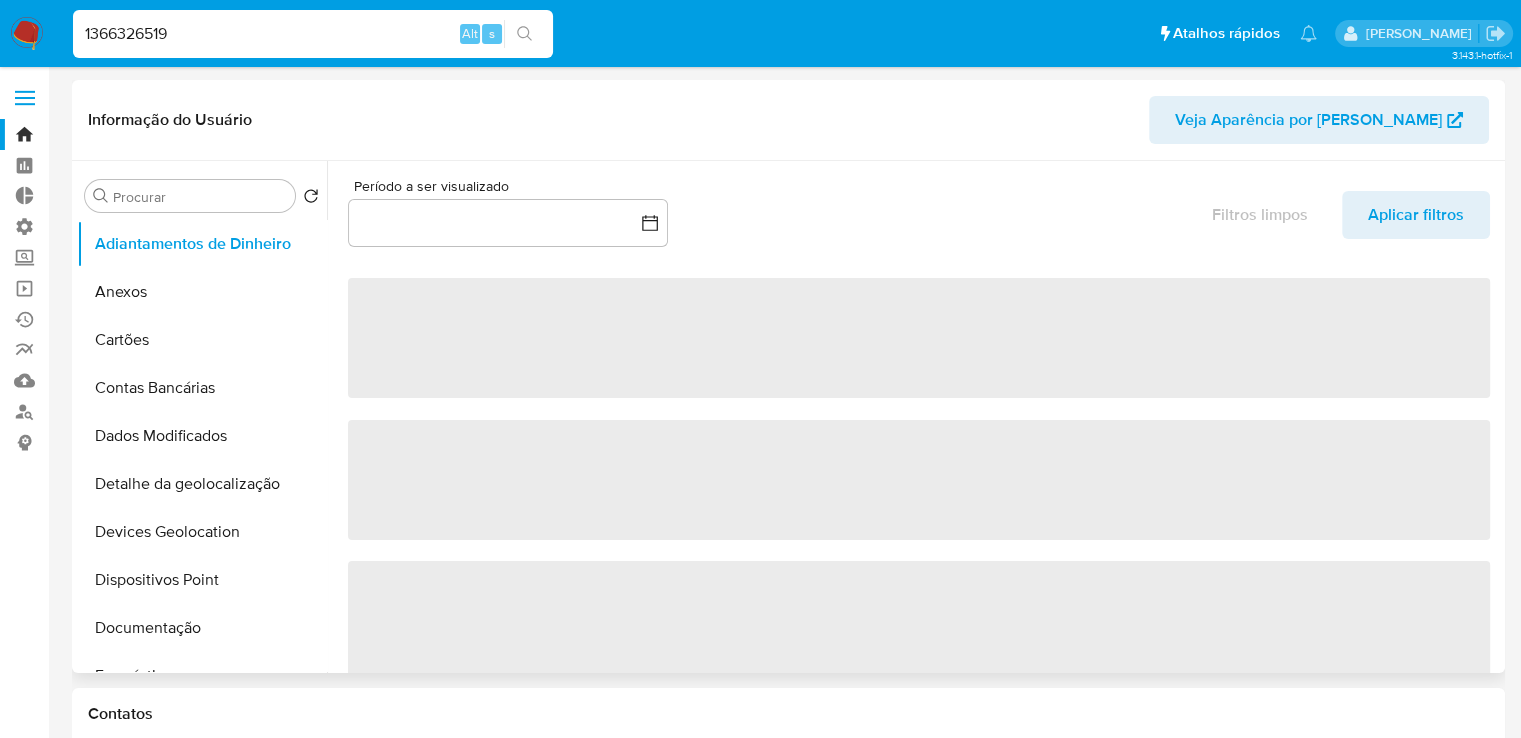 select on "10" 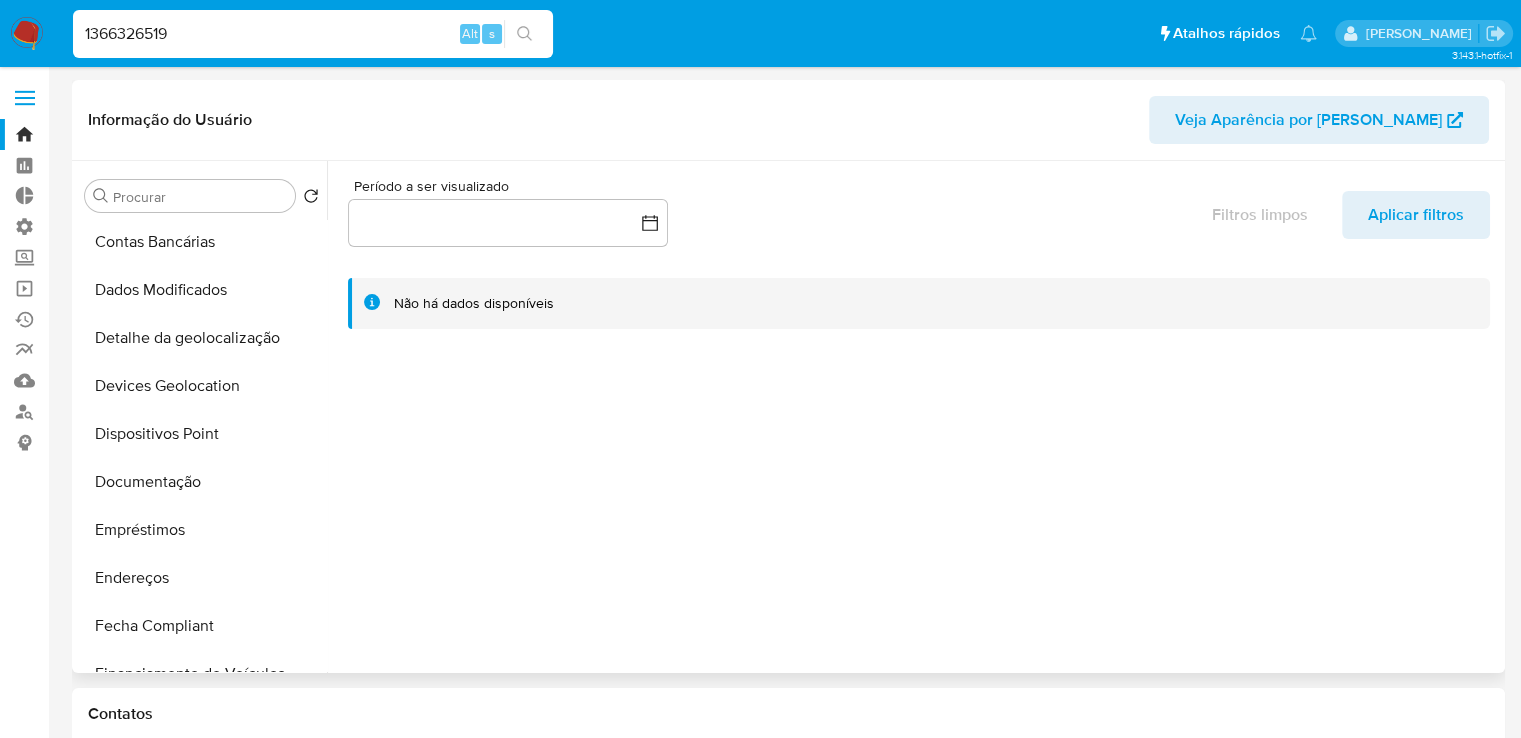 scroll, scrollTop: 232, scrollLeft: 0, axis: vertical 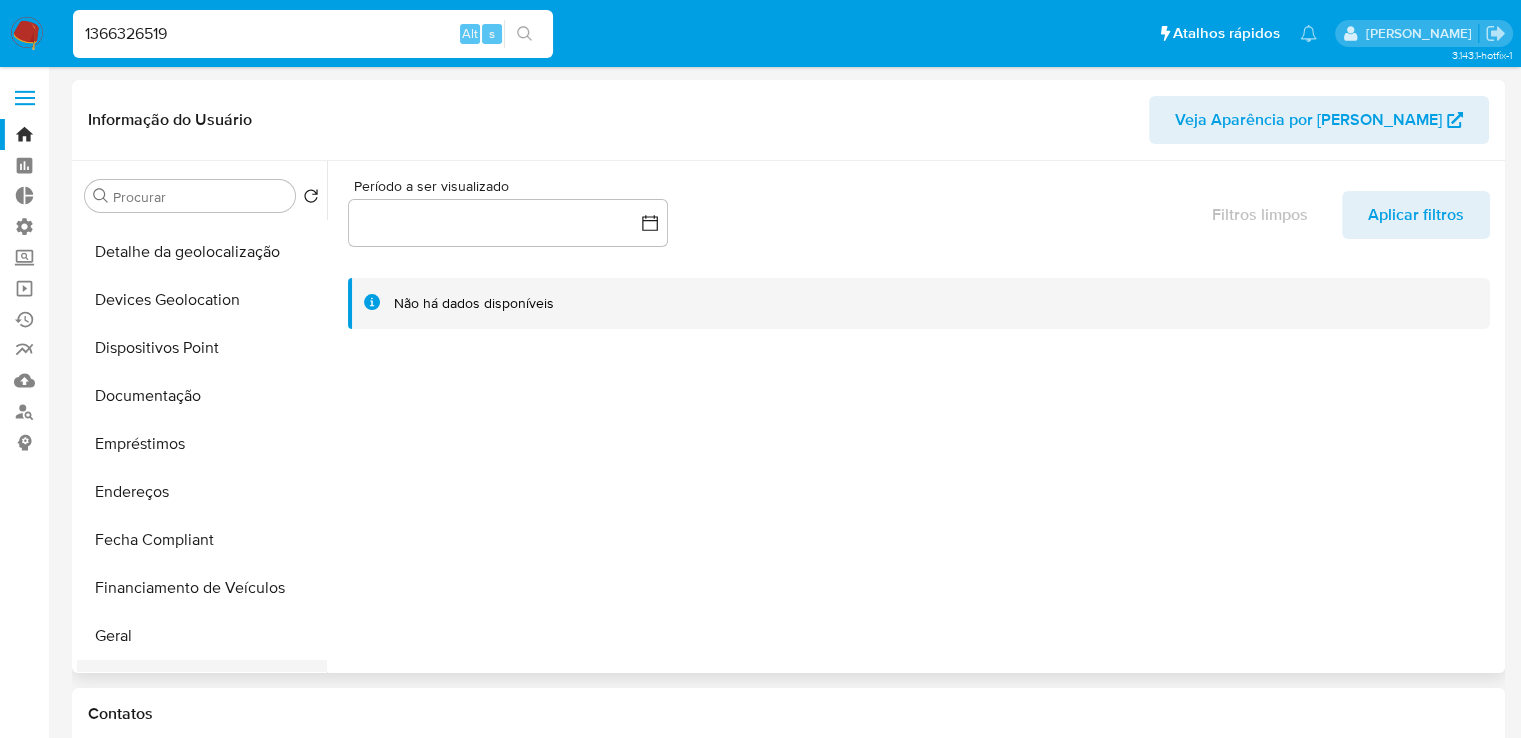 click on "Histórico de Risco PLD" at bounding box center (194, 684) 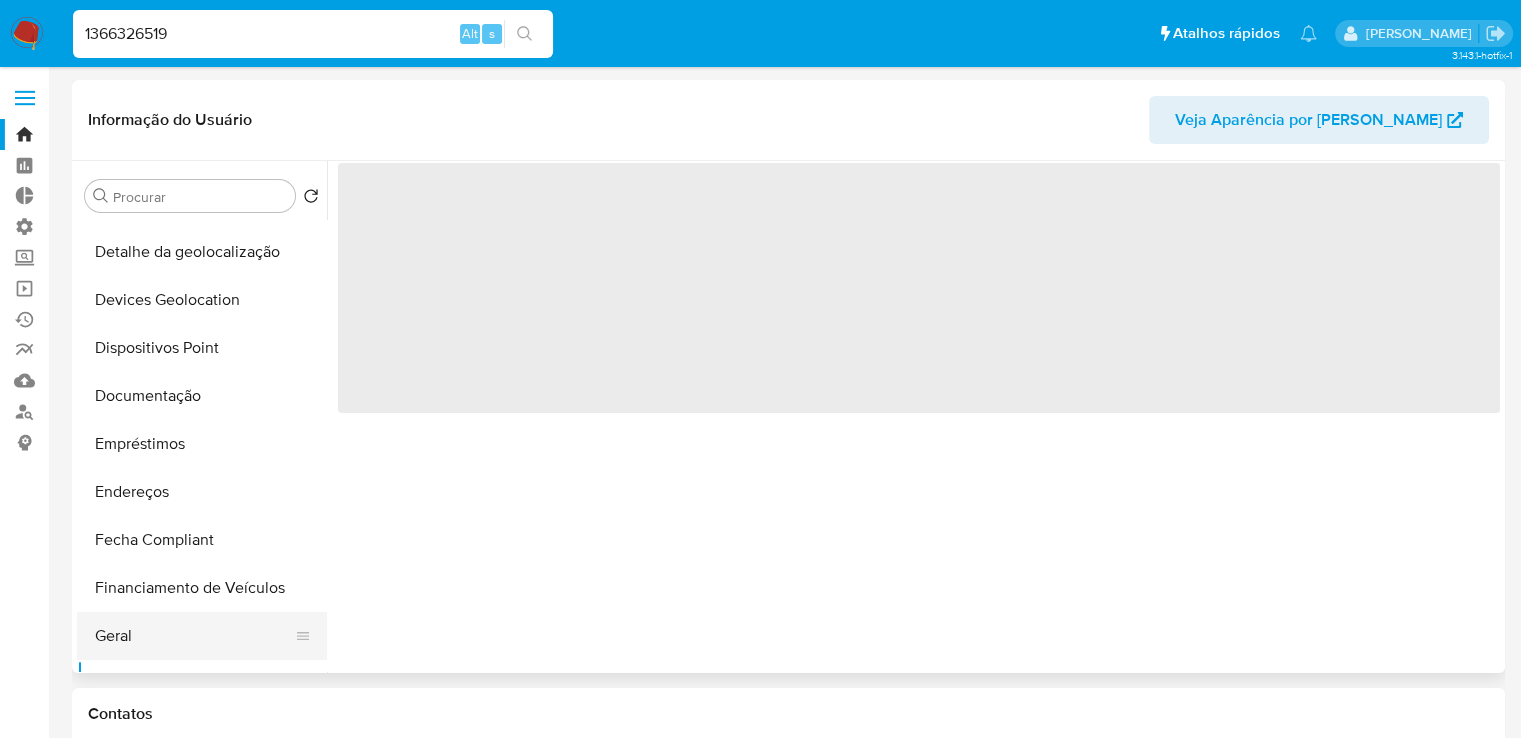 click on "Geral" at bounding box center [194, 636] 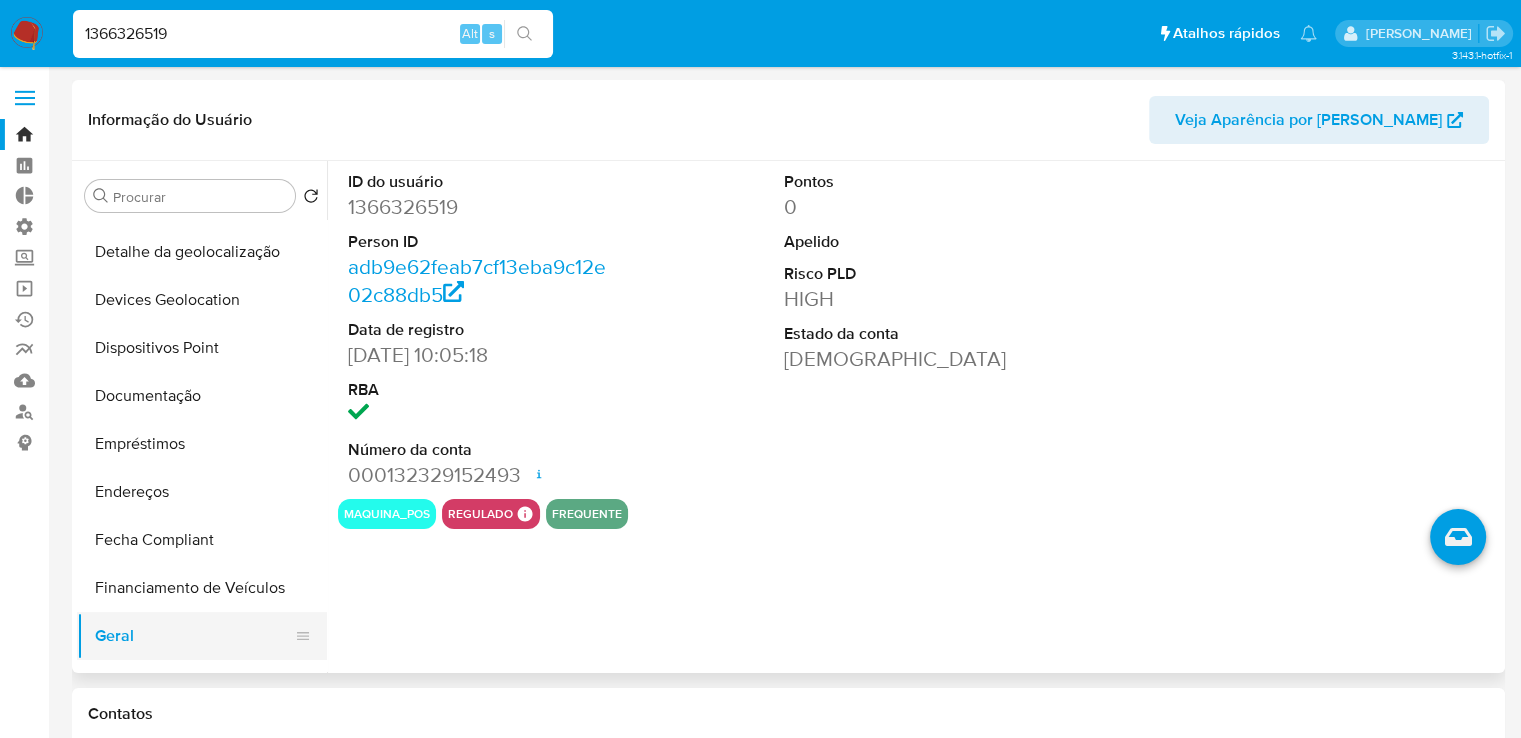 click on "Geral" at bounding box center (194, 636) 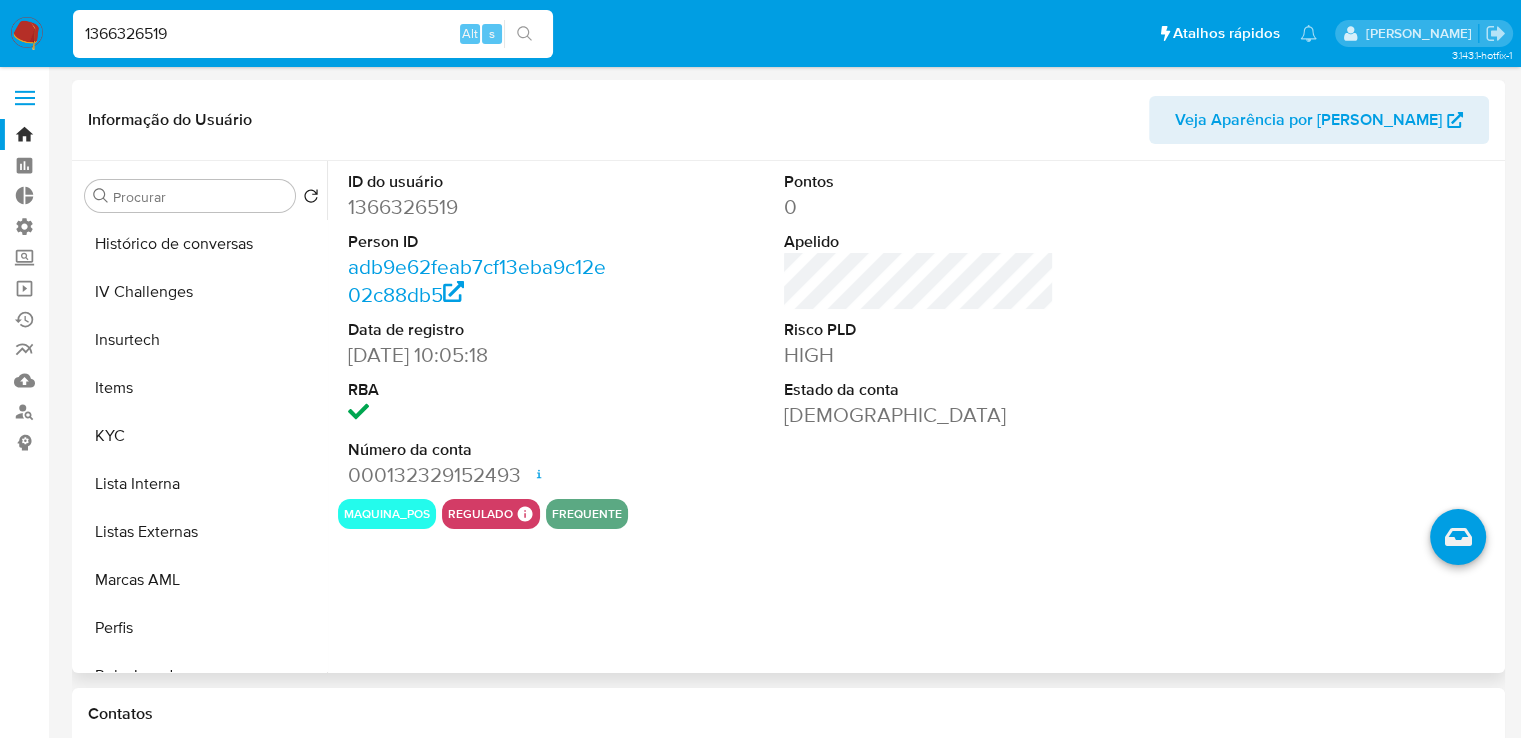 scroll, scrollTop: 844, scrollLeft: 0, axis: vertical 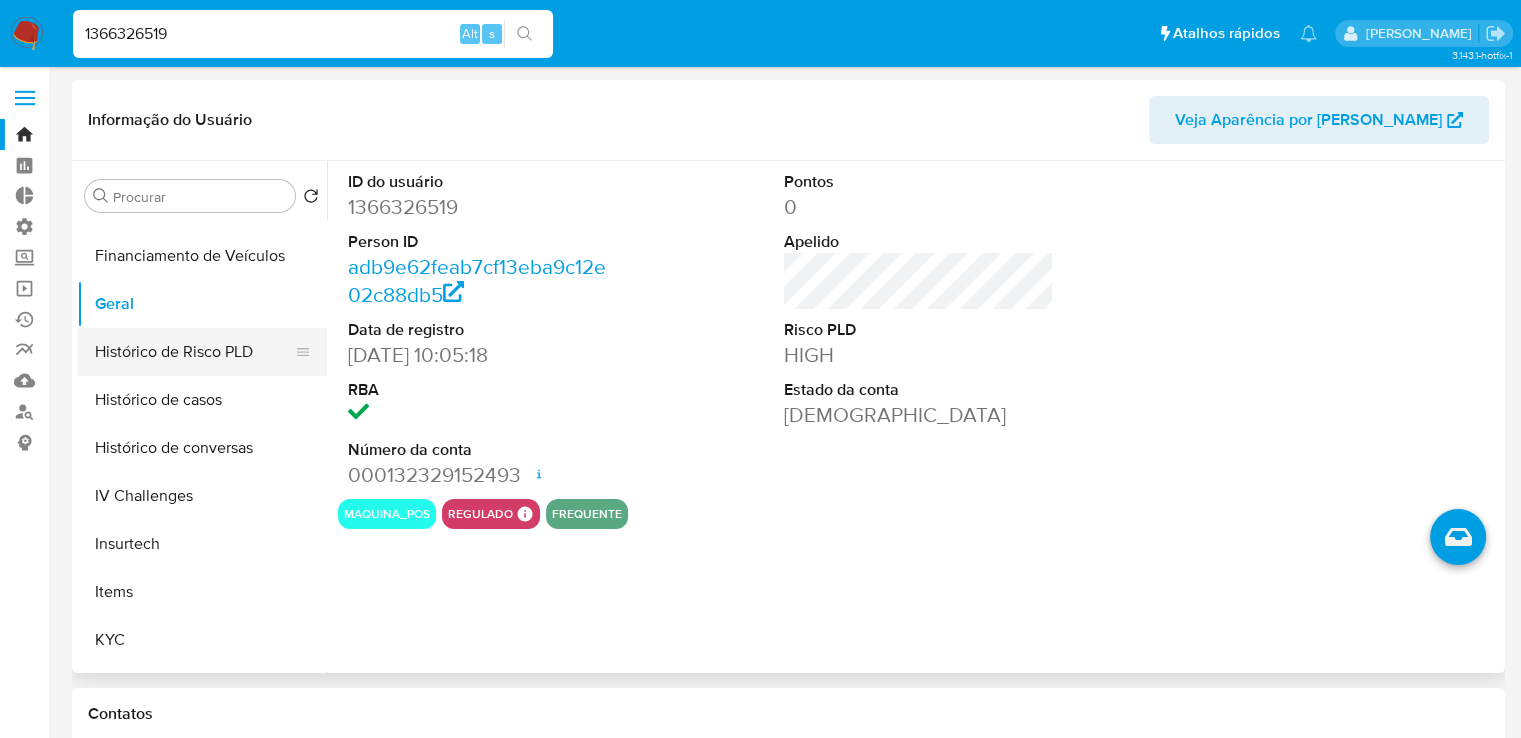 click on "Histórico de Risco PLD" at bounding box center [194, 352] 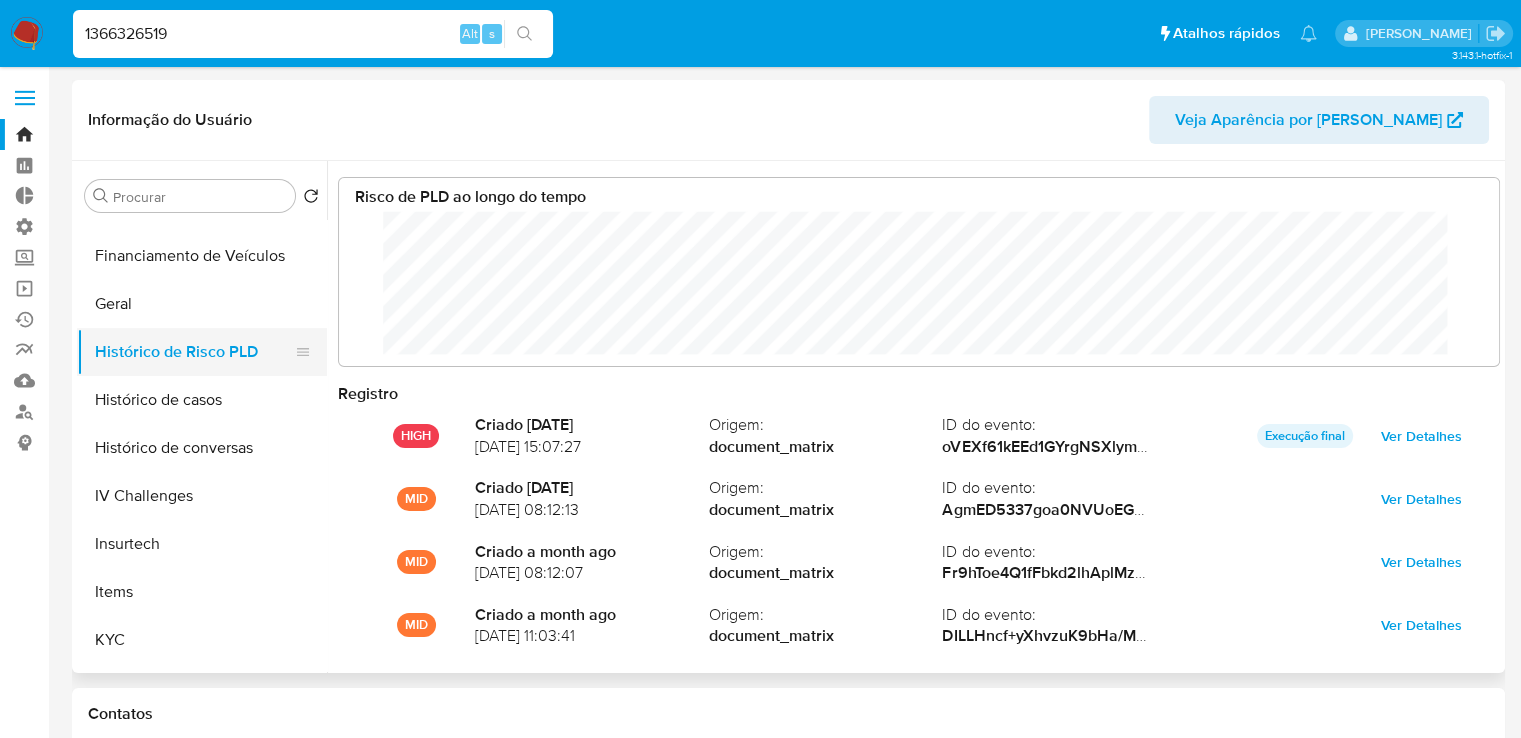 scroll, scrollTop: 999849, scrollLeft: 998879, axis: both 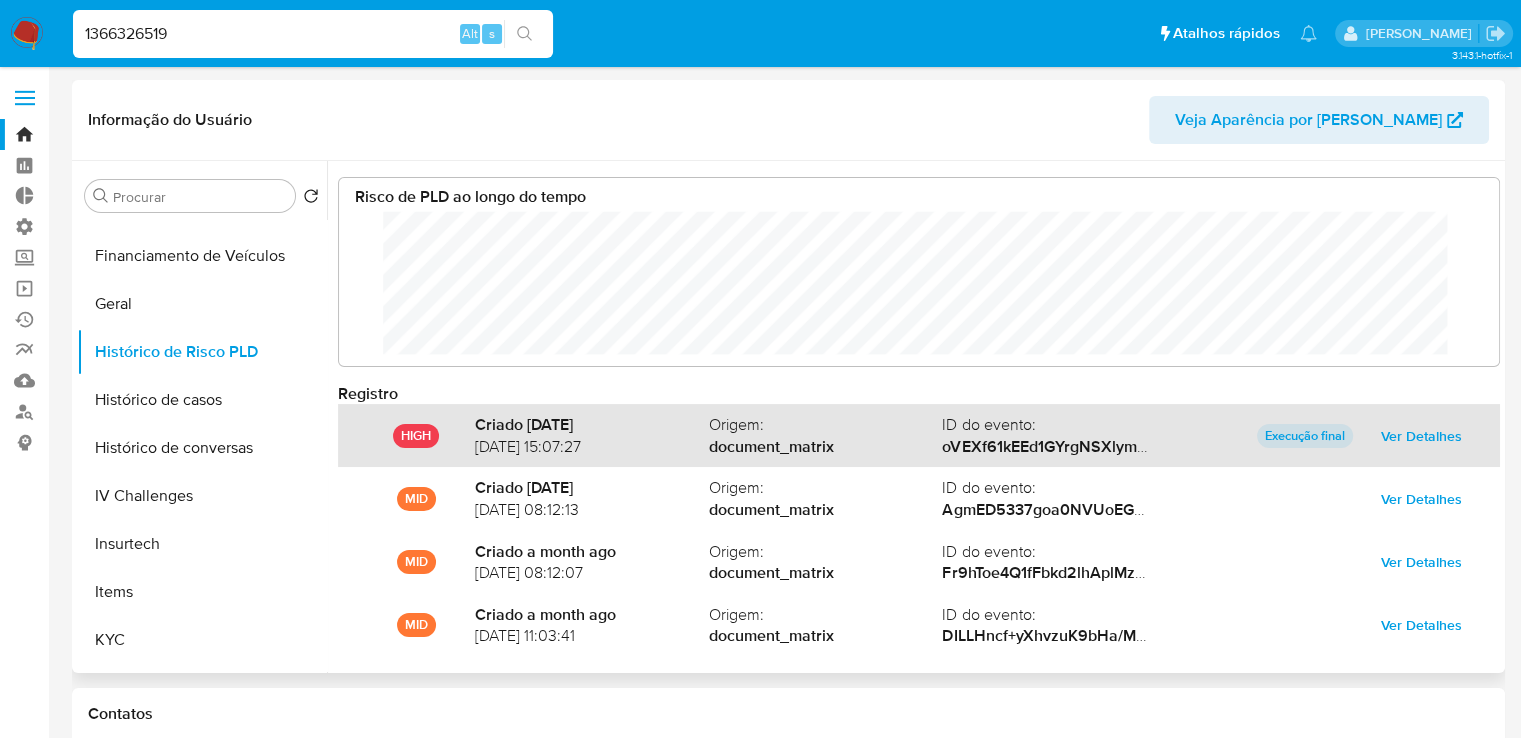 click on "Ver Detalhes" at bounding box center (1421, 436) 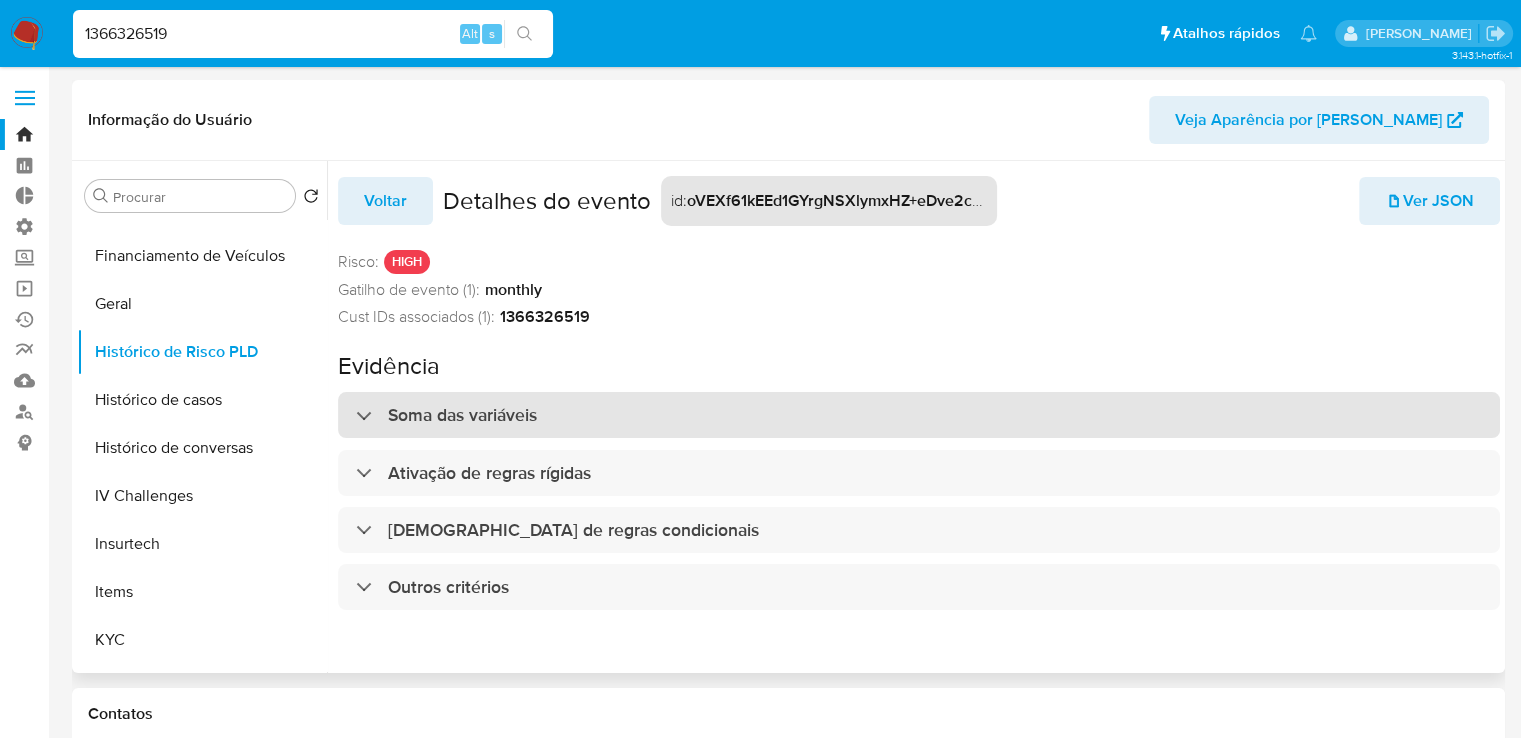 click on "Soma das variáveis" at bounding box center (919, 415) 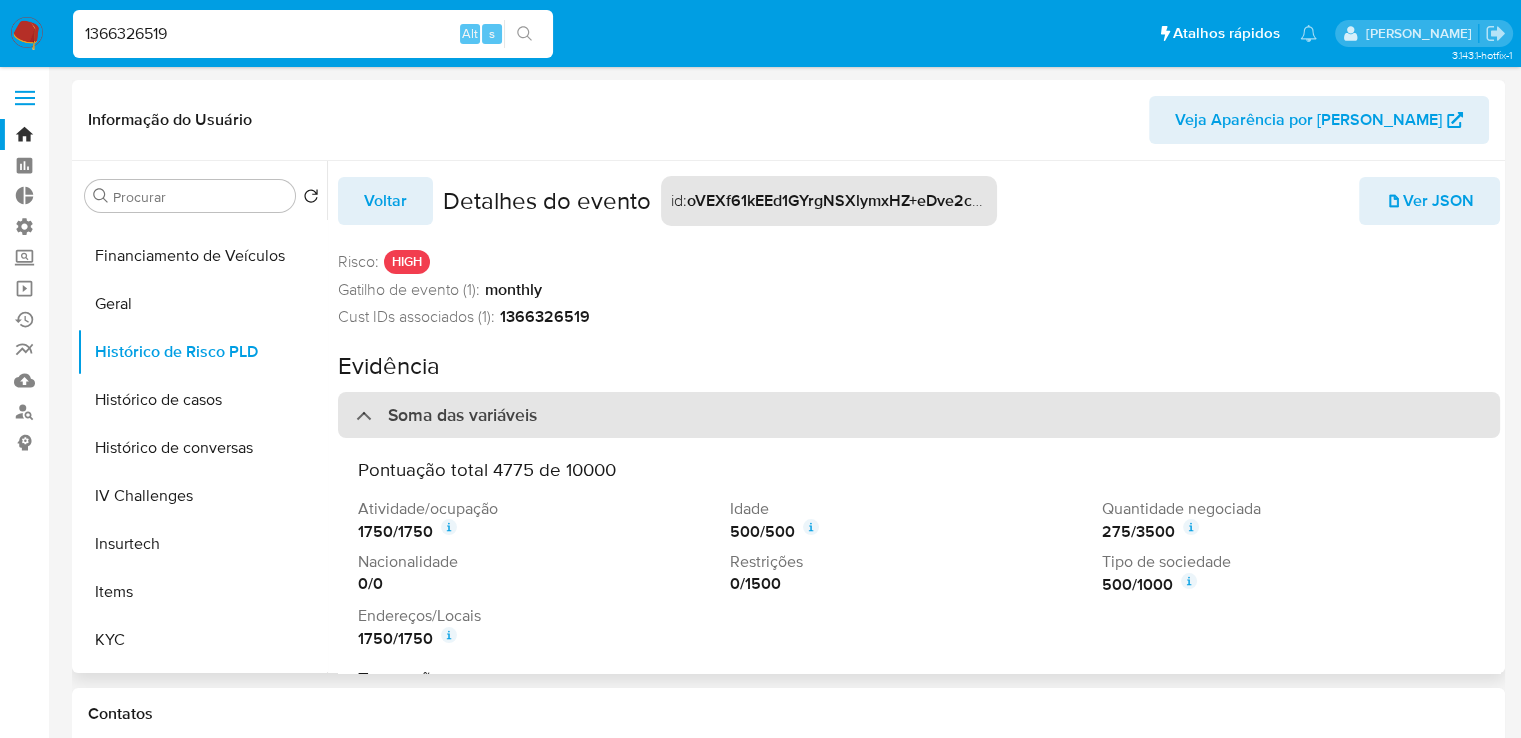 click on "Soma das variáveis" at bounding box center (919, 415) 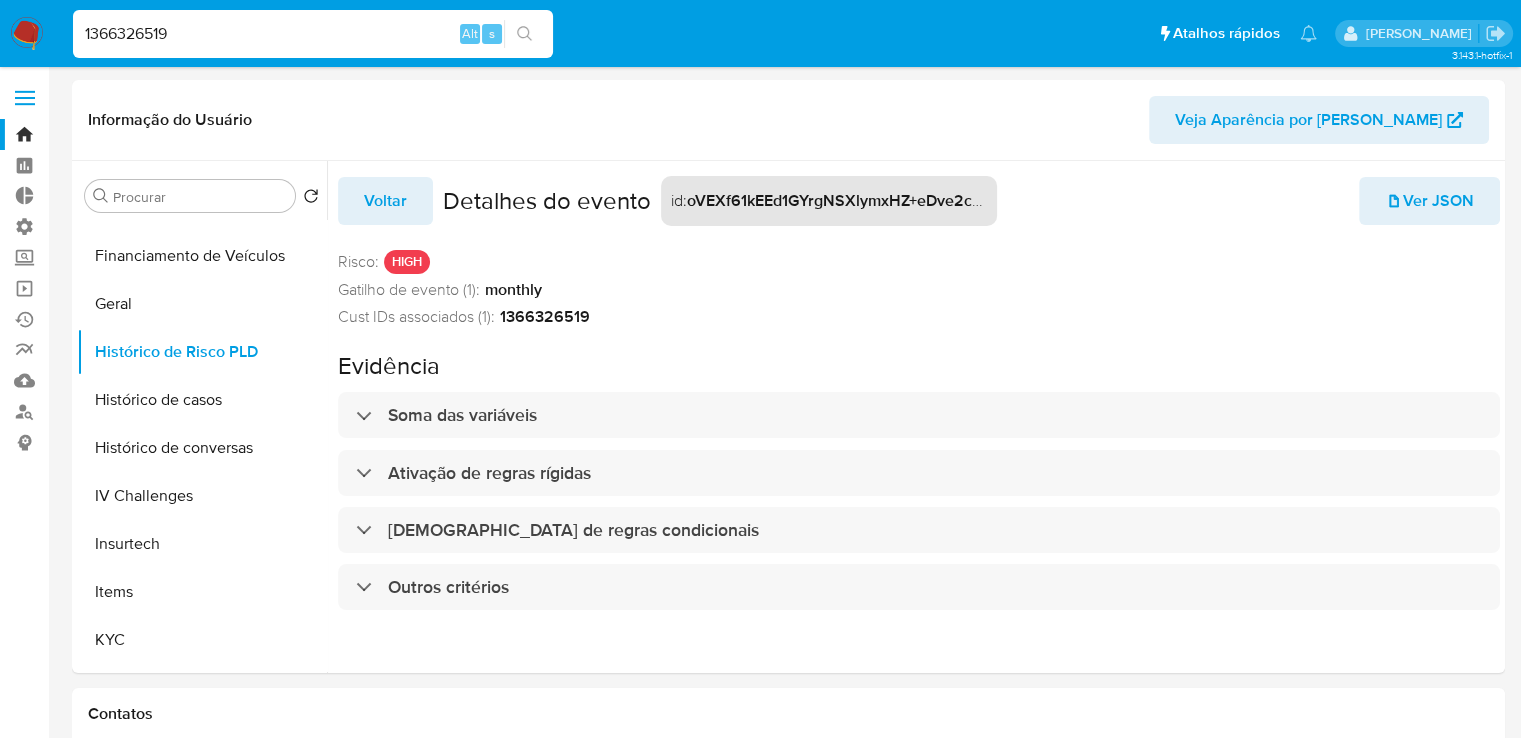 click on "1366326519" at bounding box center (313, 34) 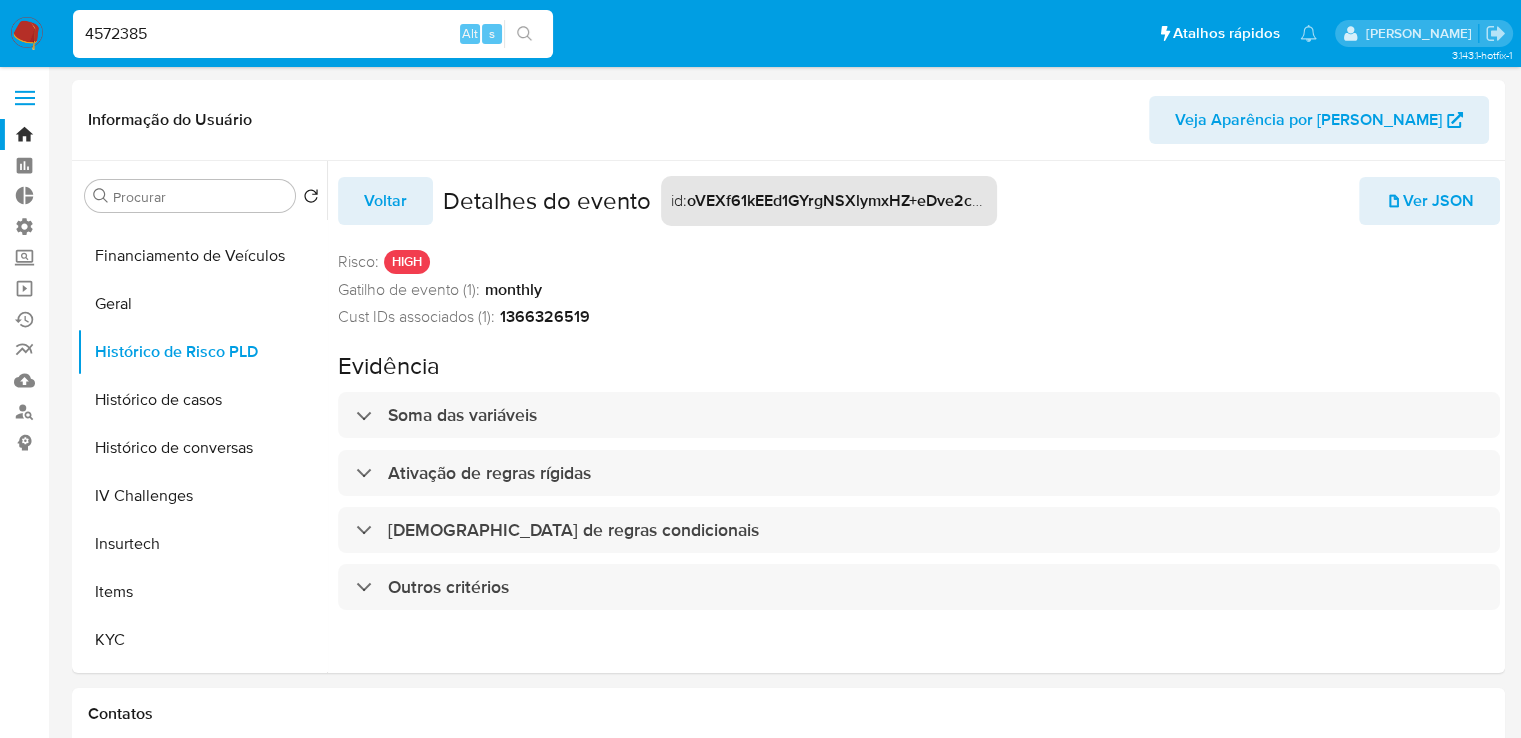 type on "4572385" 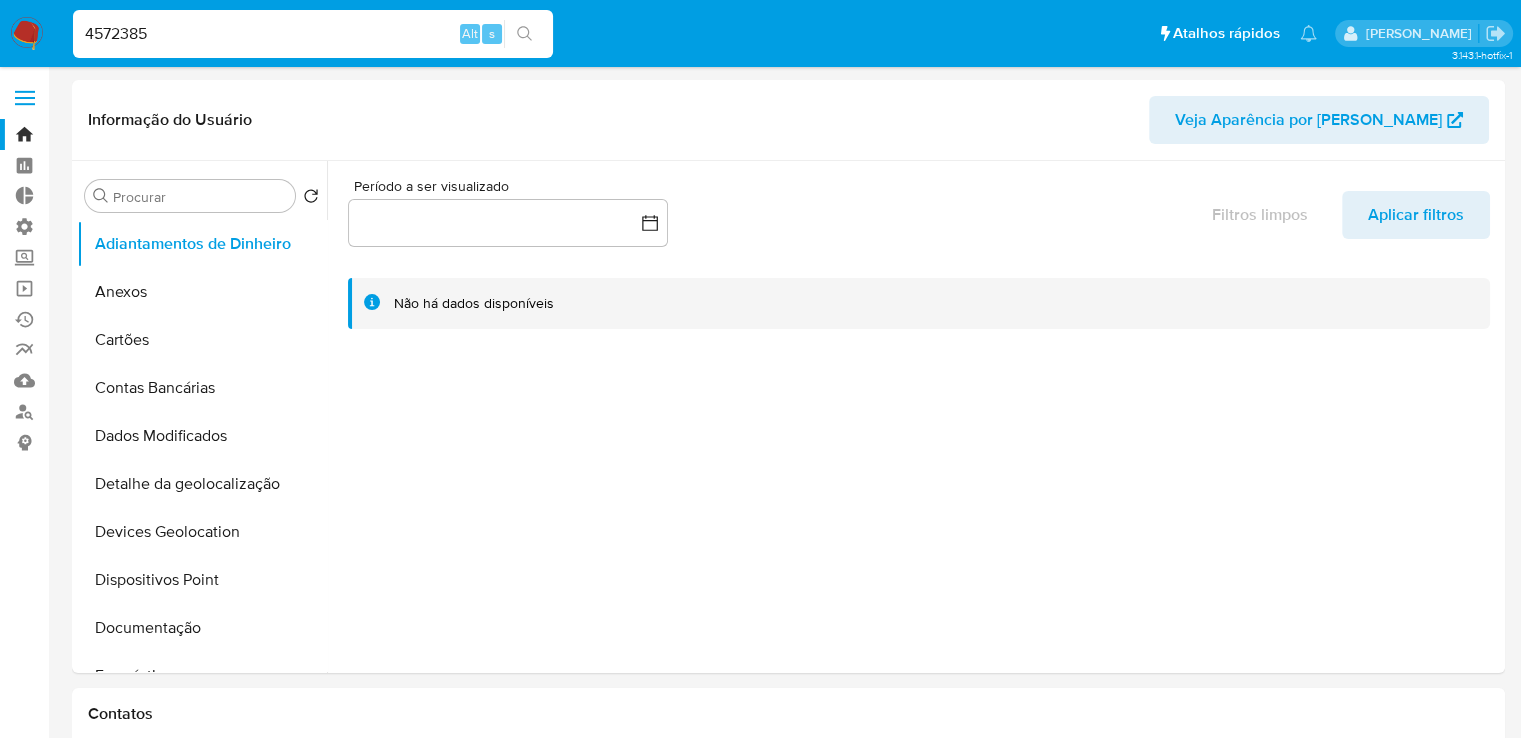 select on "10" 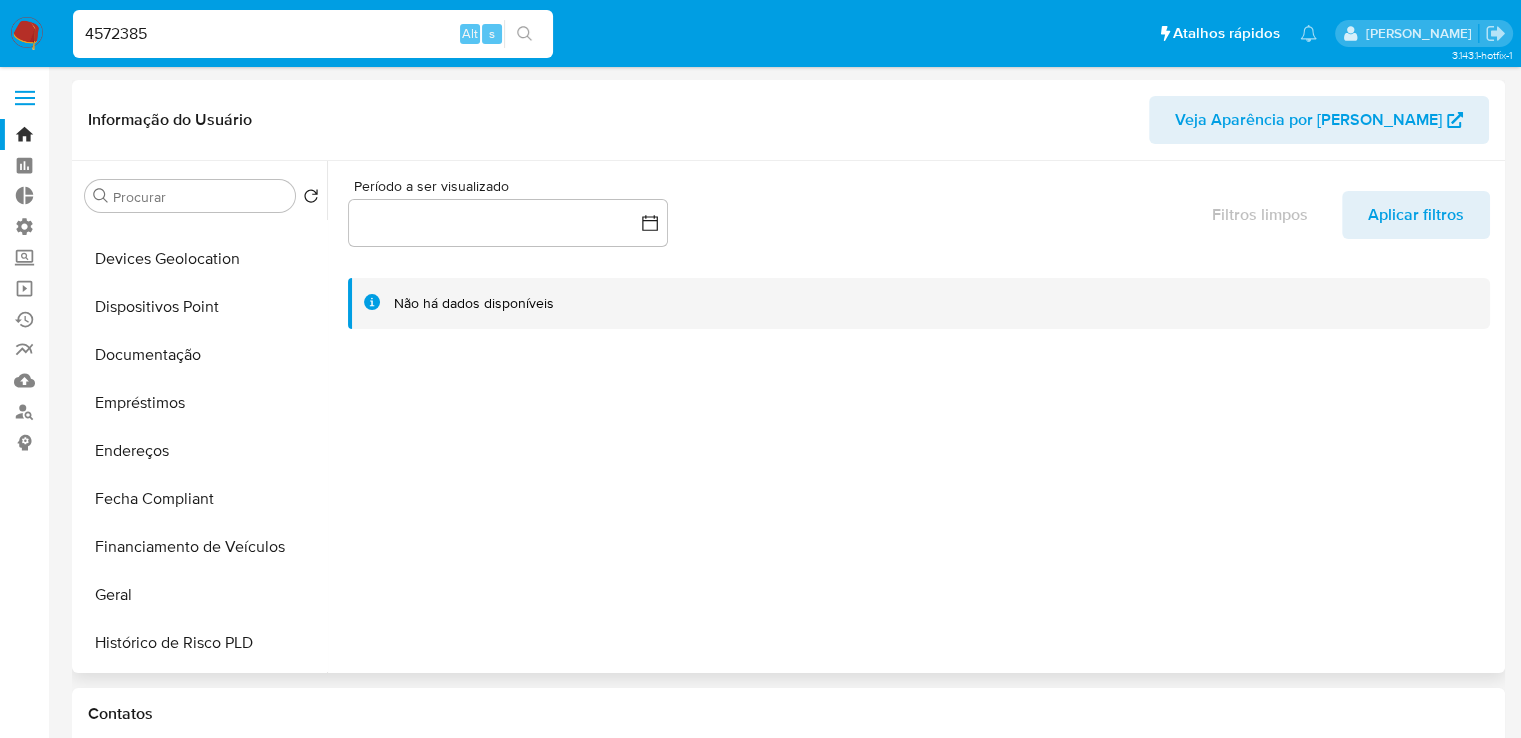 scroll, scrollTop: 282, scrollLeft: 0, axis: vertical 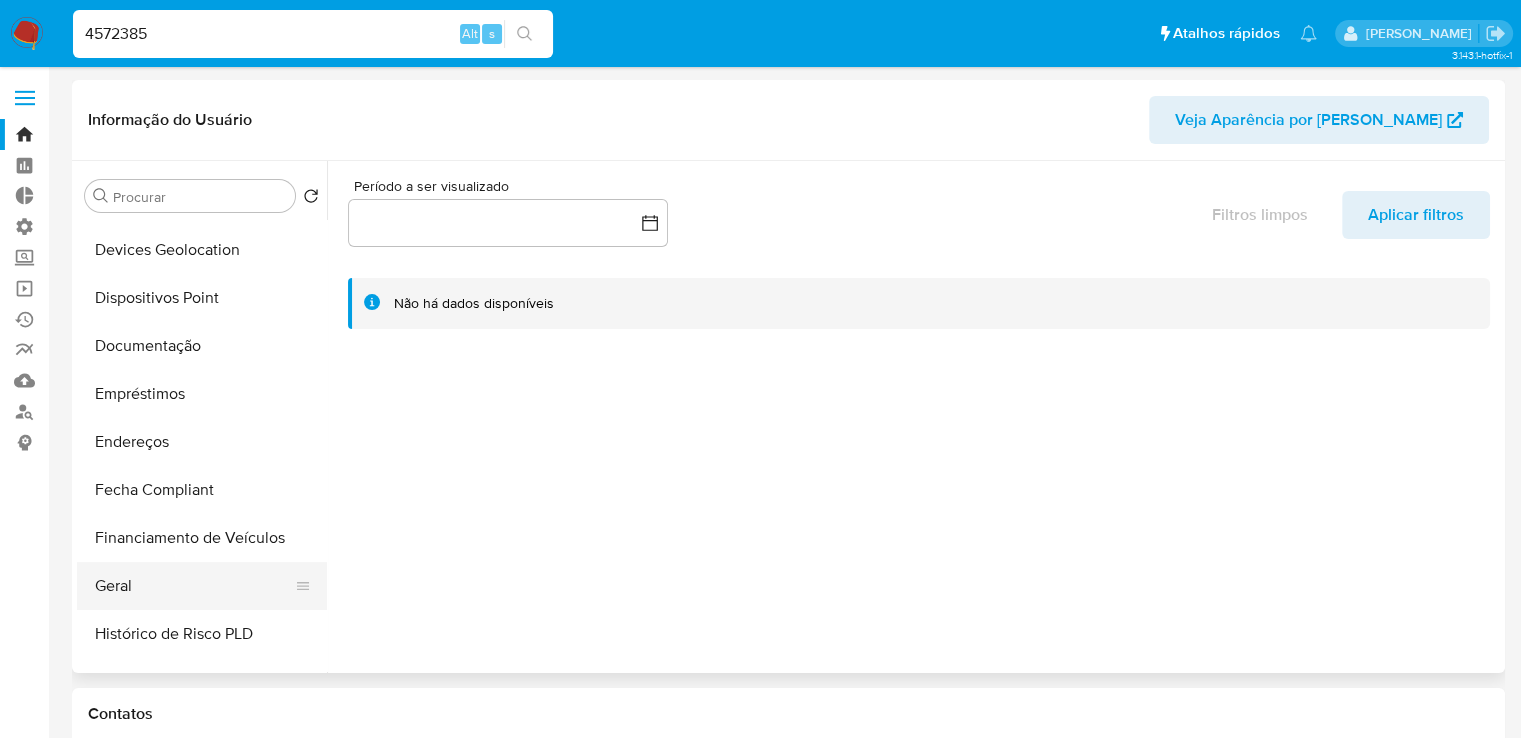 click on "Geral" at bounding box center [194, 586] 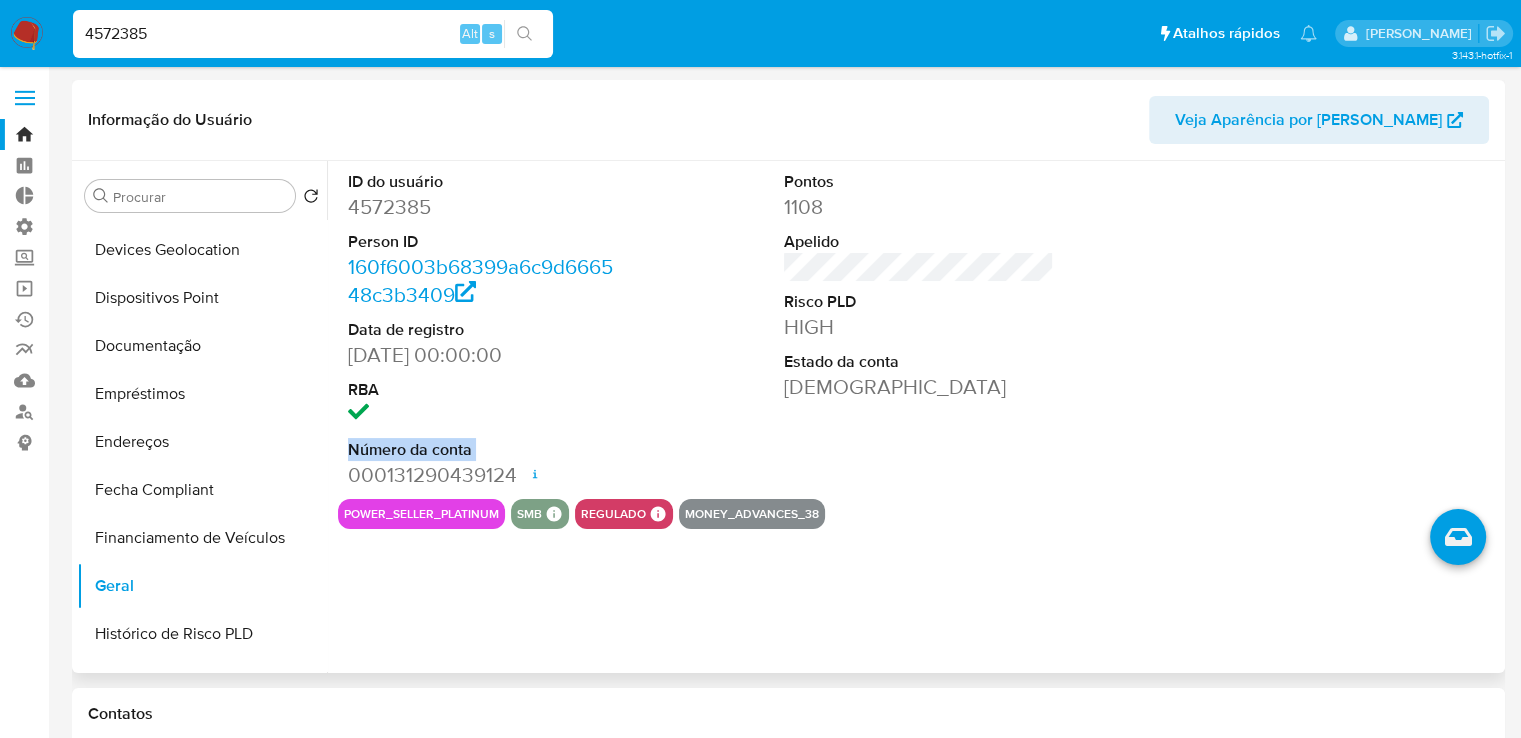 drag, startPoint x: 328, startPoint y: 454, endPoint x: 328, endPoint y: 468, distance: 14 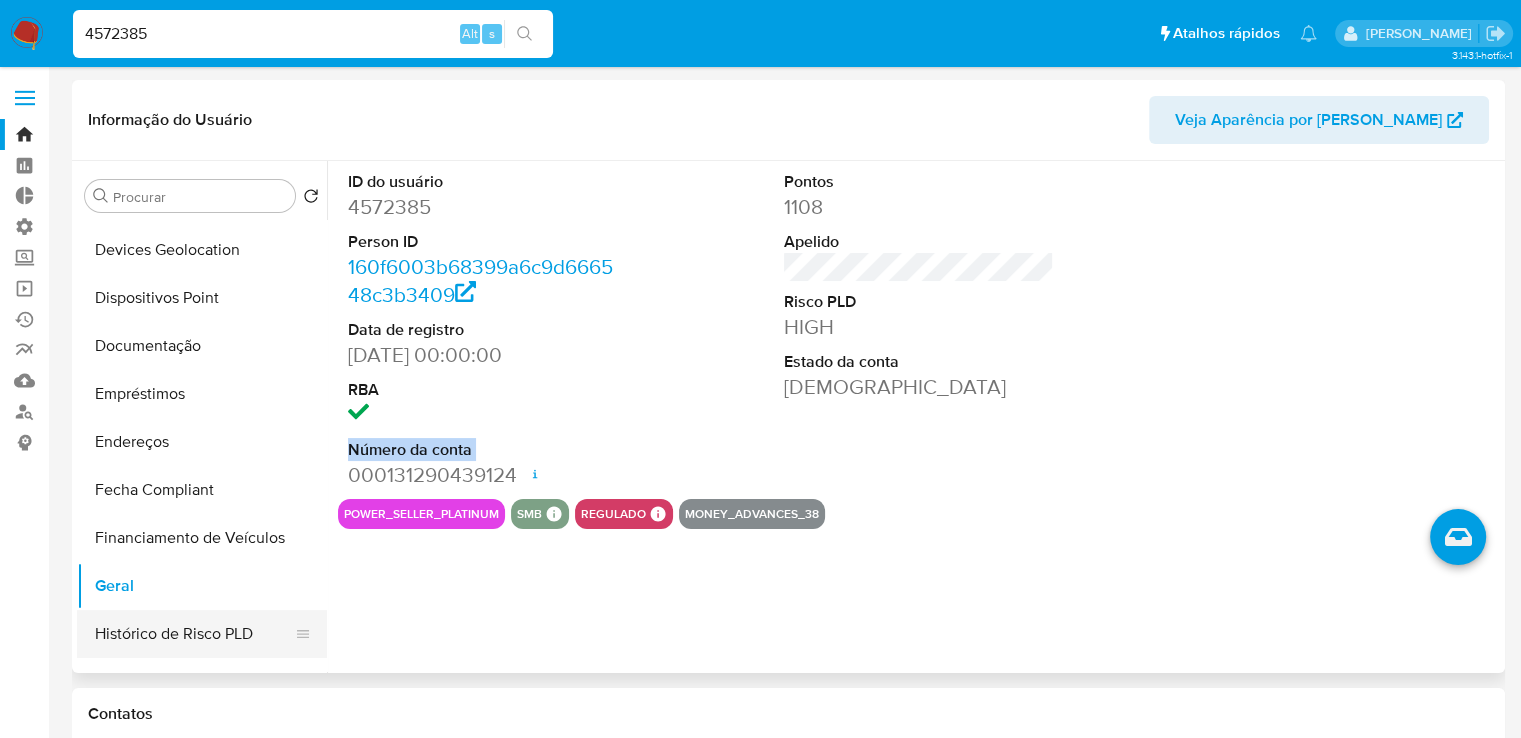 click on "Histórico de Risco PLD" at bounding box center [194, 634] 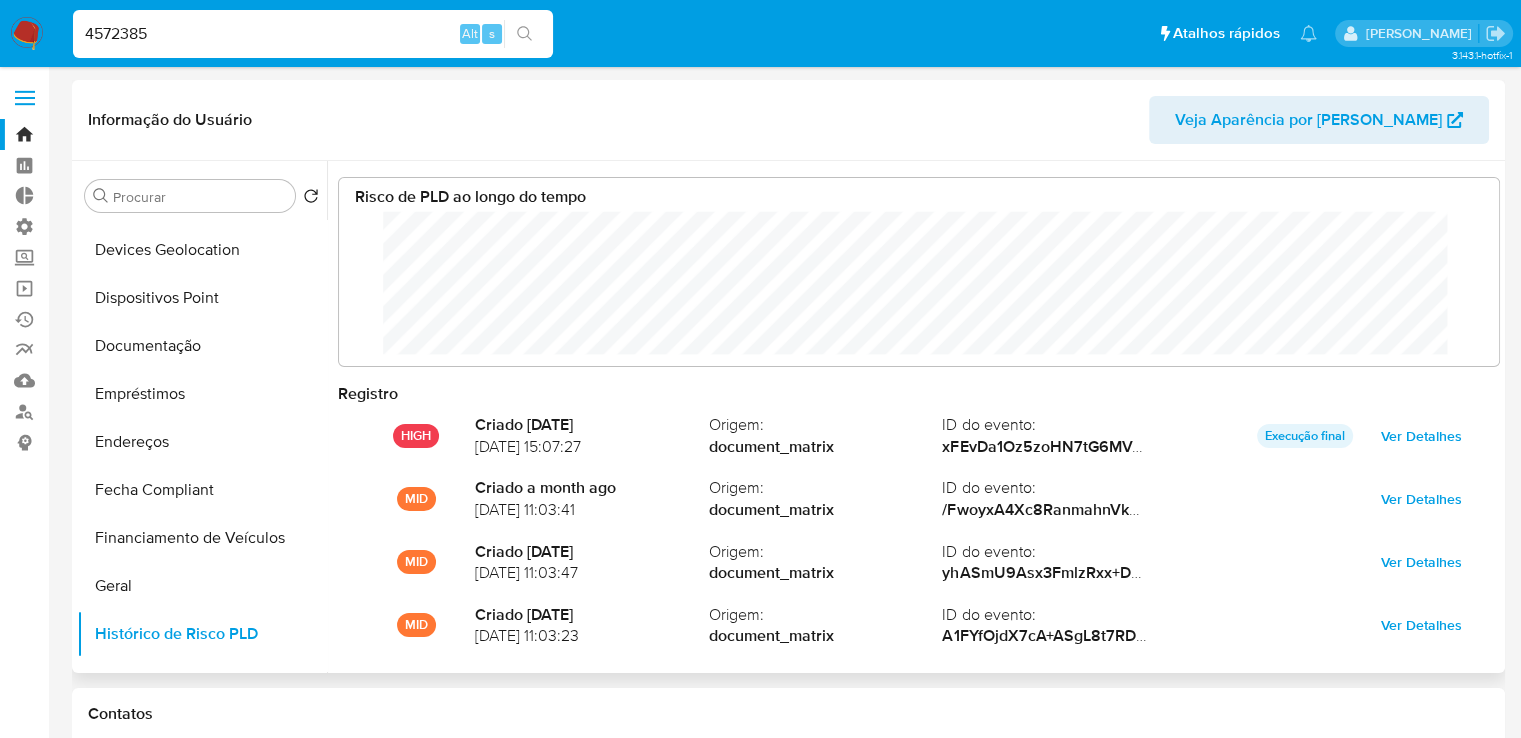 scroll, scrollTop: 999849, scrollLeft: 998879, axis: both 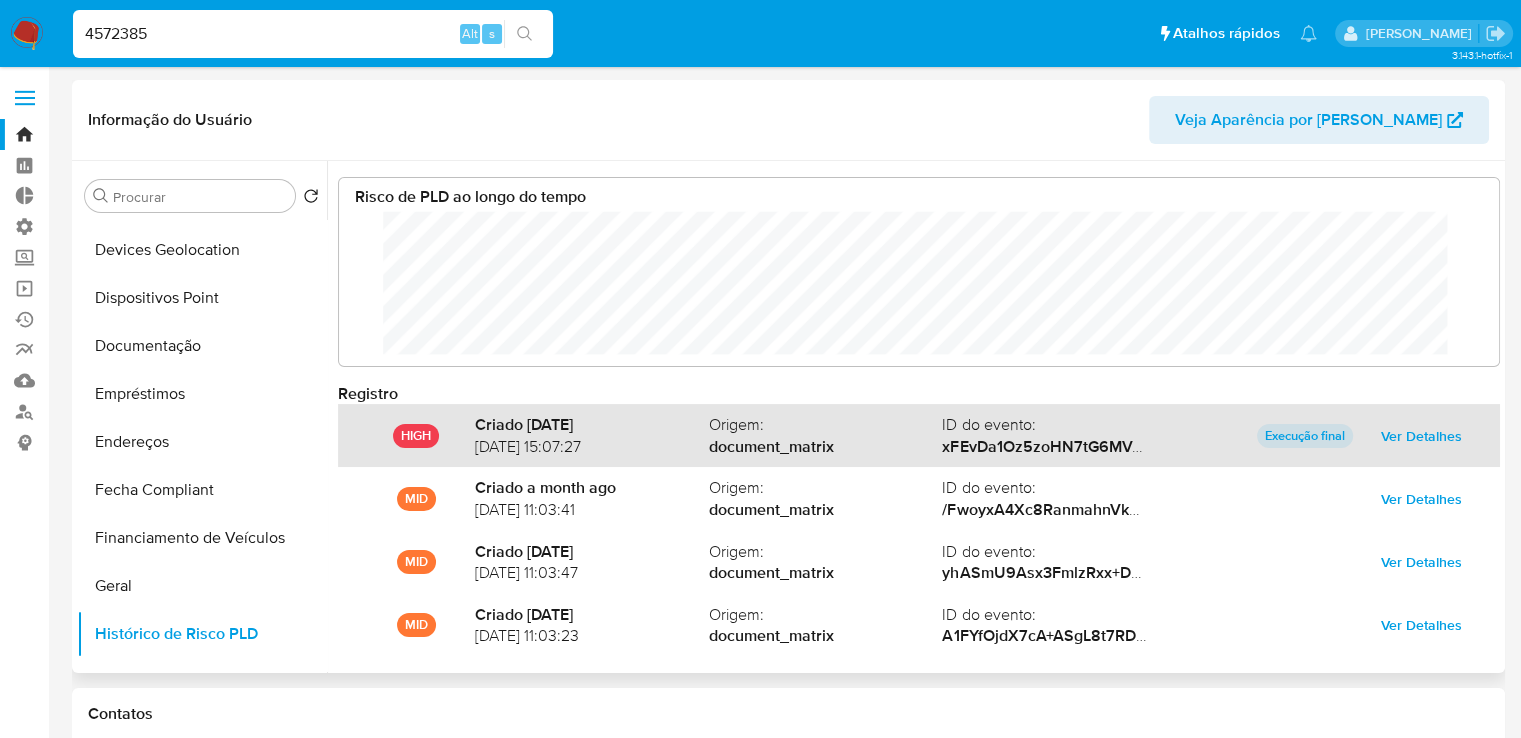 click on "Ver Detalhes" at bounding box center (1421, 436) 